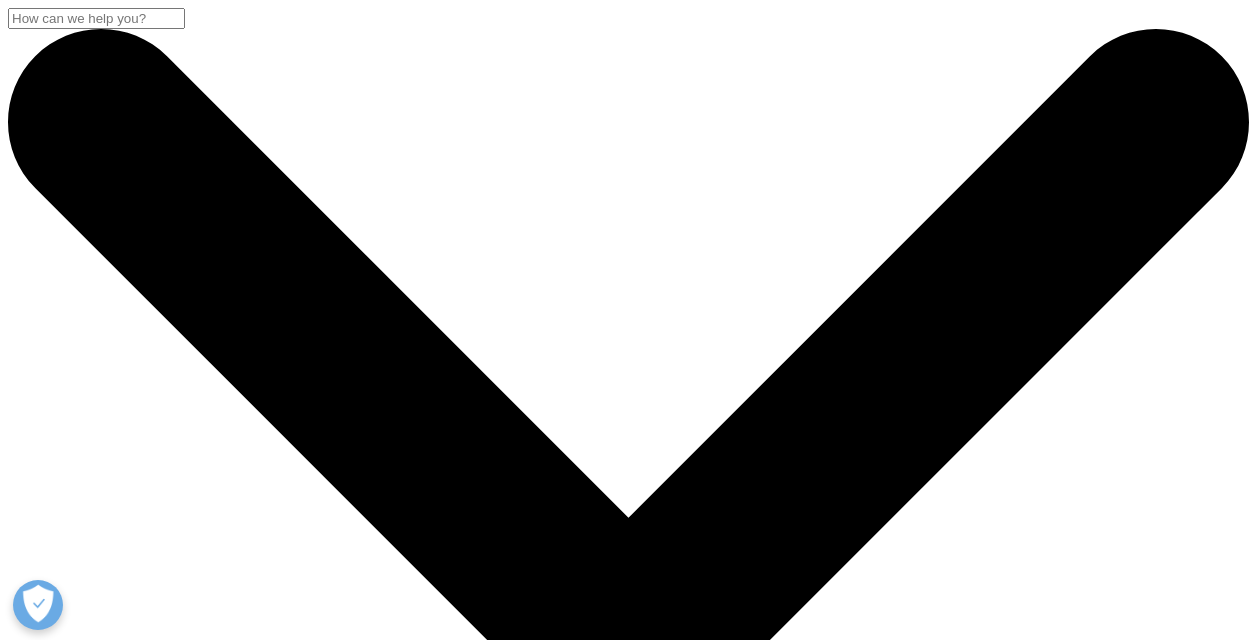scroll, scrollTop: 841, scrollLeft: 0, axis: vertical 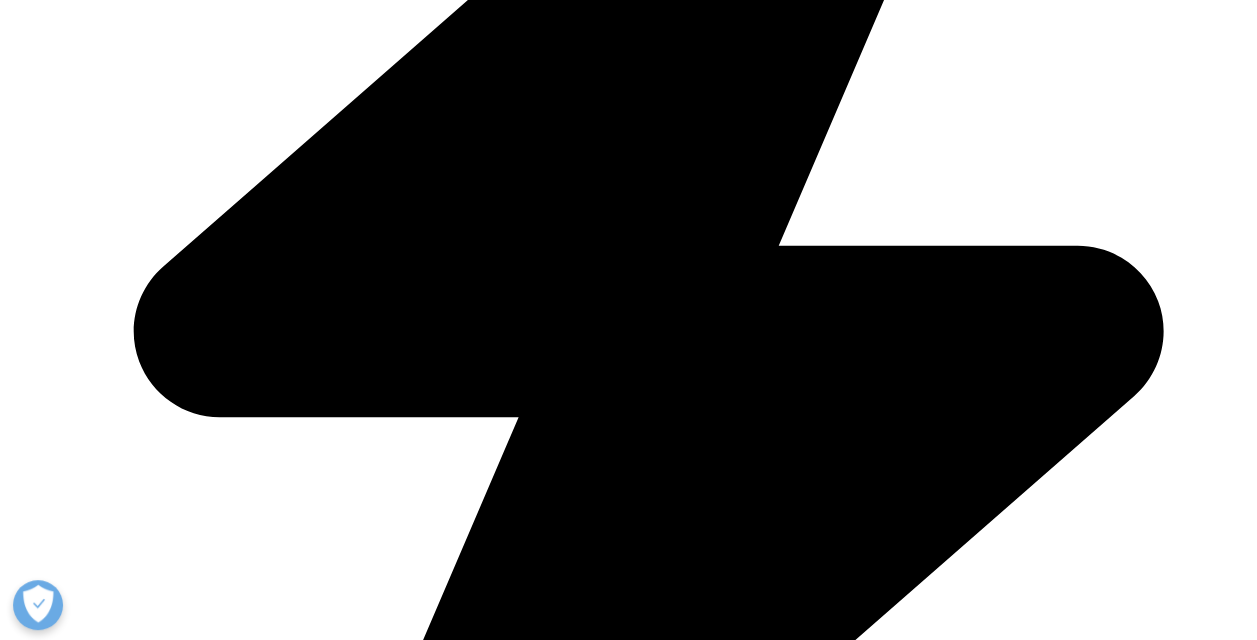 drag, startPoint x: 414, startPoint y: 248, endPoint x: 544, endPoint y: 266, distance: 131.24023 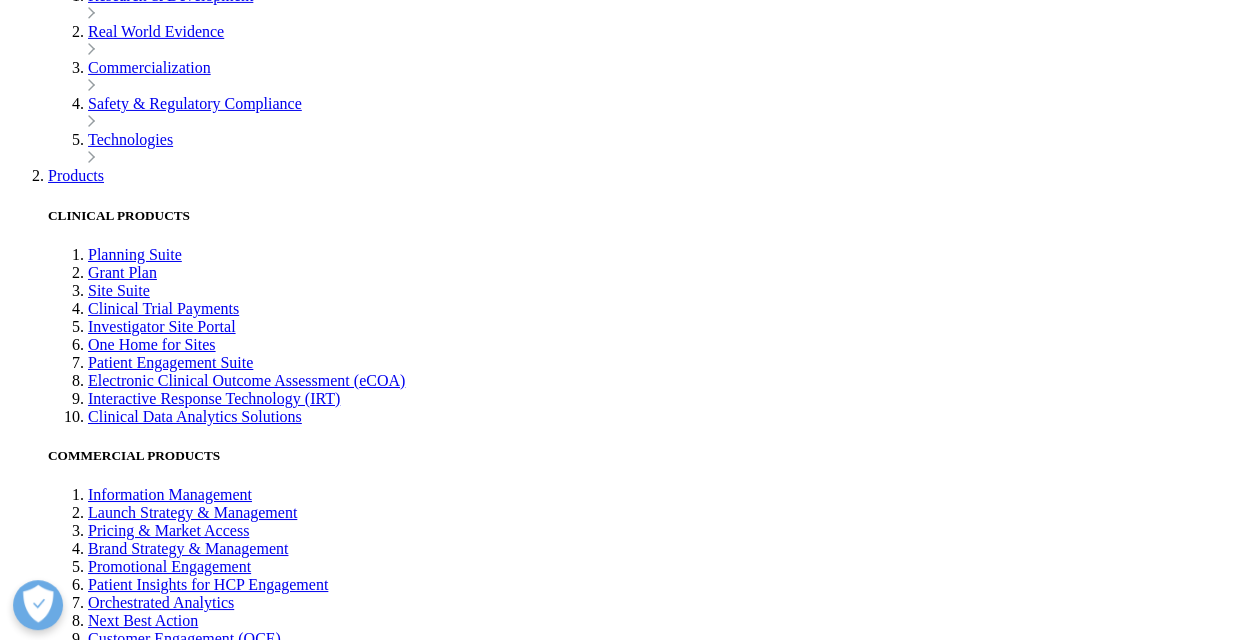 scroll, scrollTop: 3141, scrollLeft: 0, axis: vertical 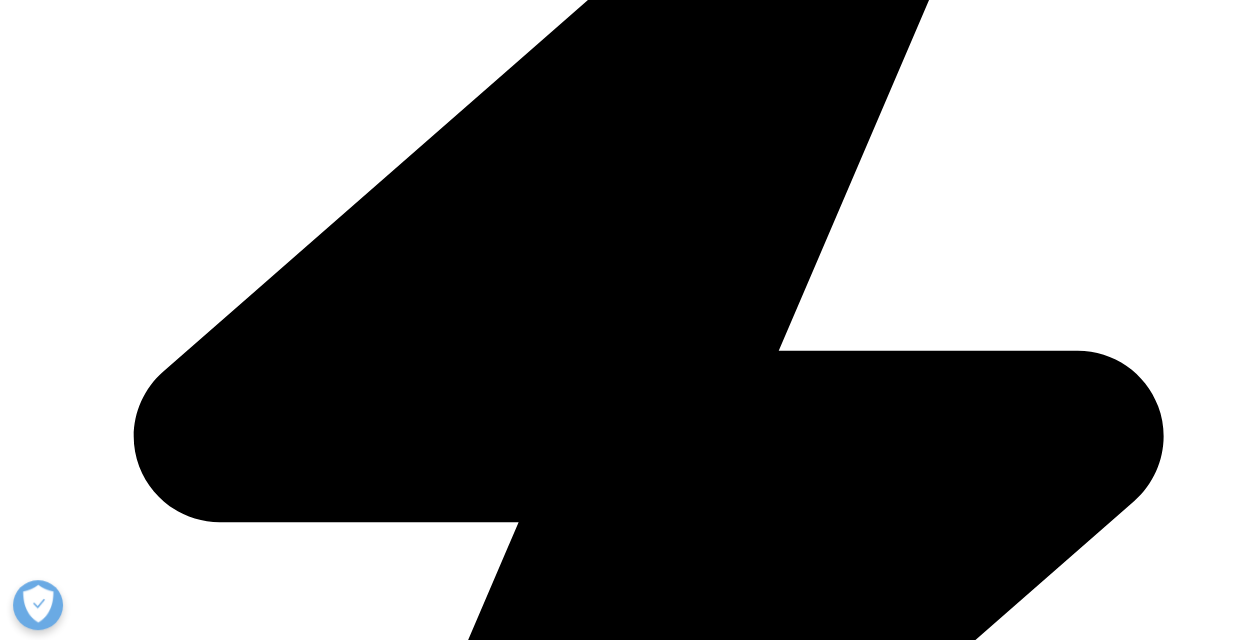 drag, startPoint x: 332, startPoint y: 330, endPoint x: 764, endPoint y: 330, distance: 432 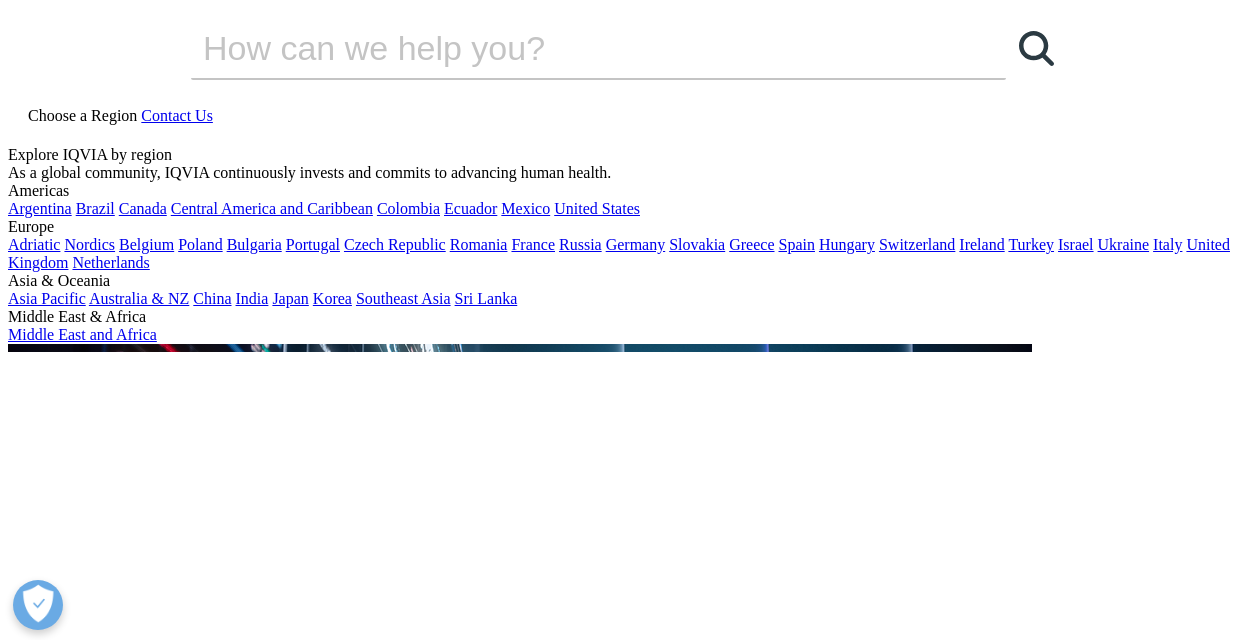 scroll, scrollTop: 0, scrollLeft: 0, axis: both 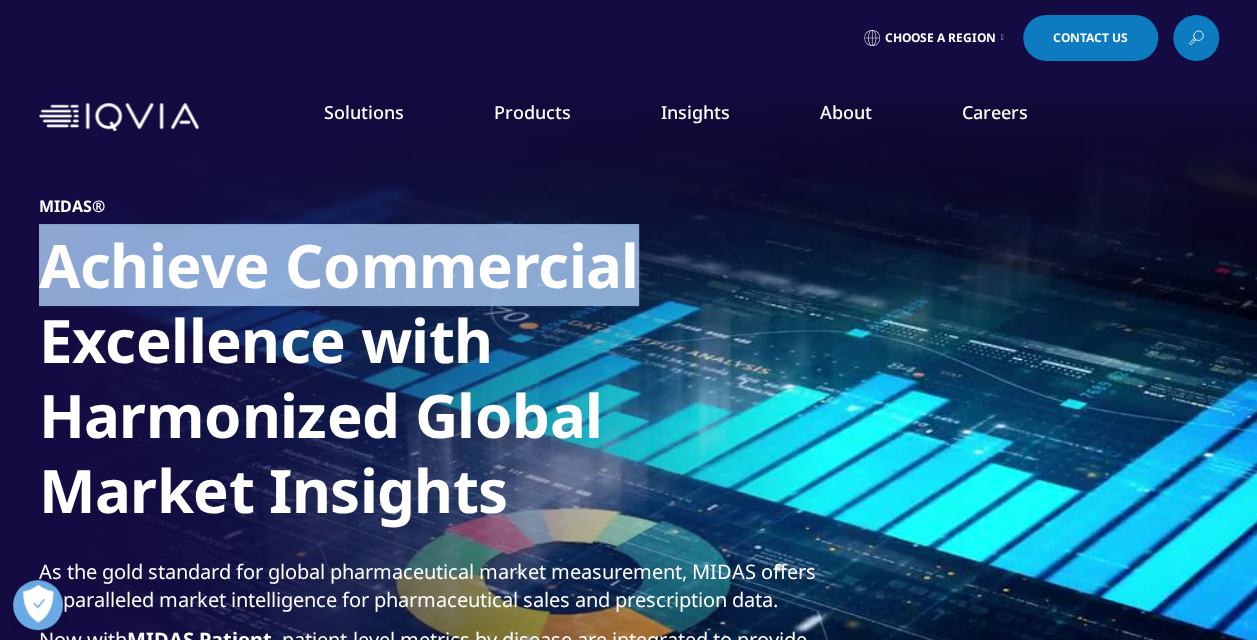 click on "Achieve Commercial Excellence with Harmonized Global Market Insights" at bounding box center [439, 384] 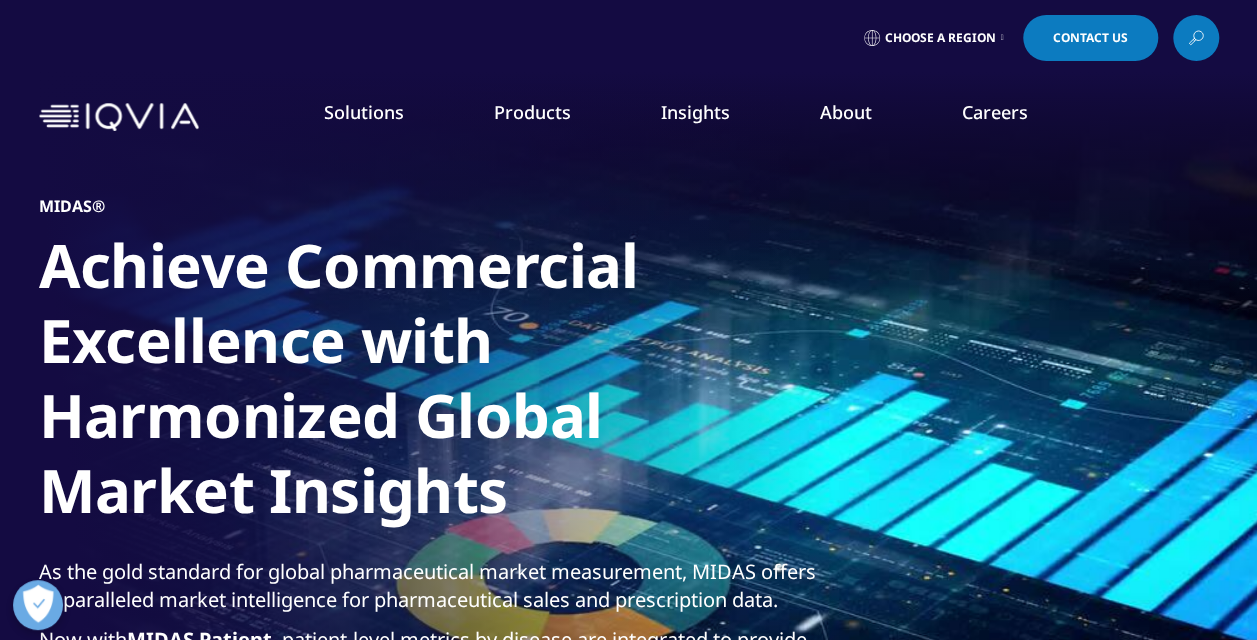 drag, startPoint x: 634, startPoint y: 261, endPoint x: 524, endPoint y: 334, distance: 132.01894 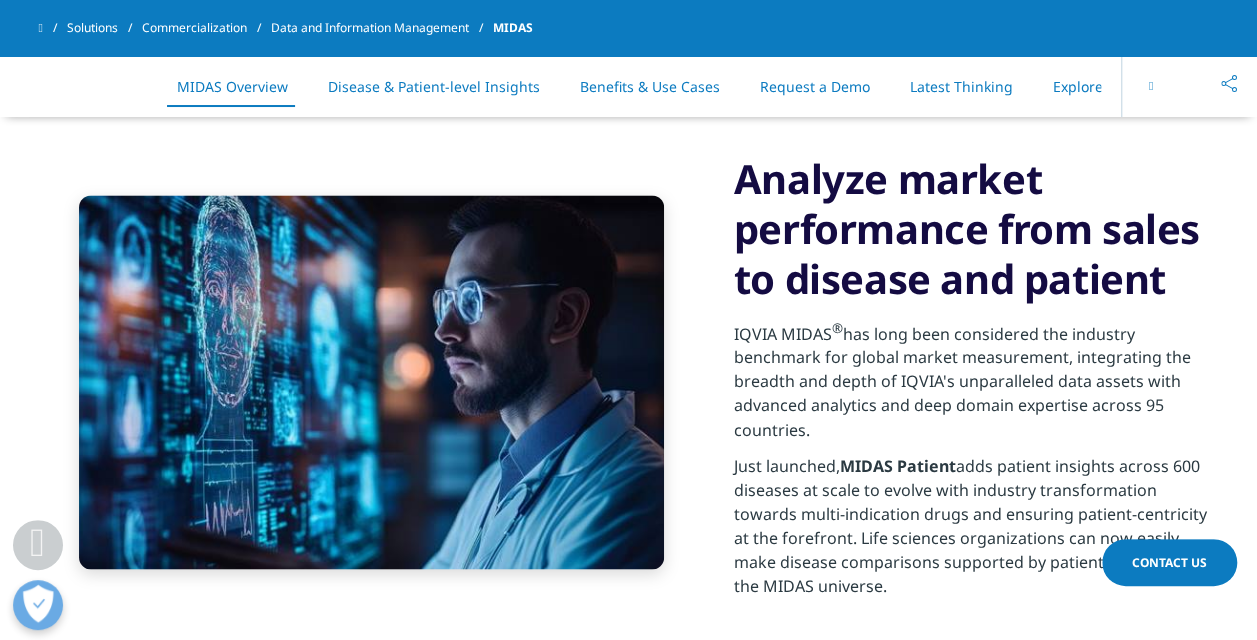 scroll, scrollTop: 1500, scrollLeft: 0, axis: vertical 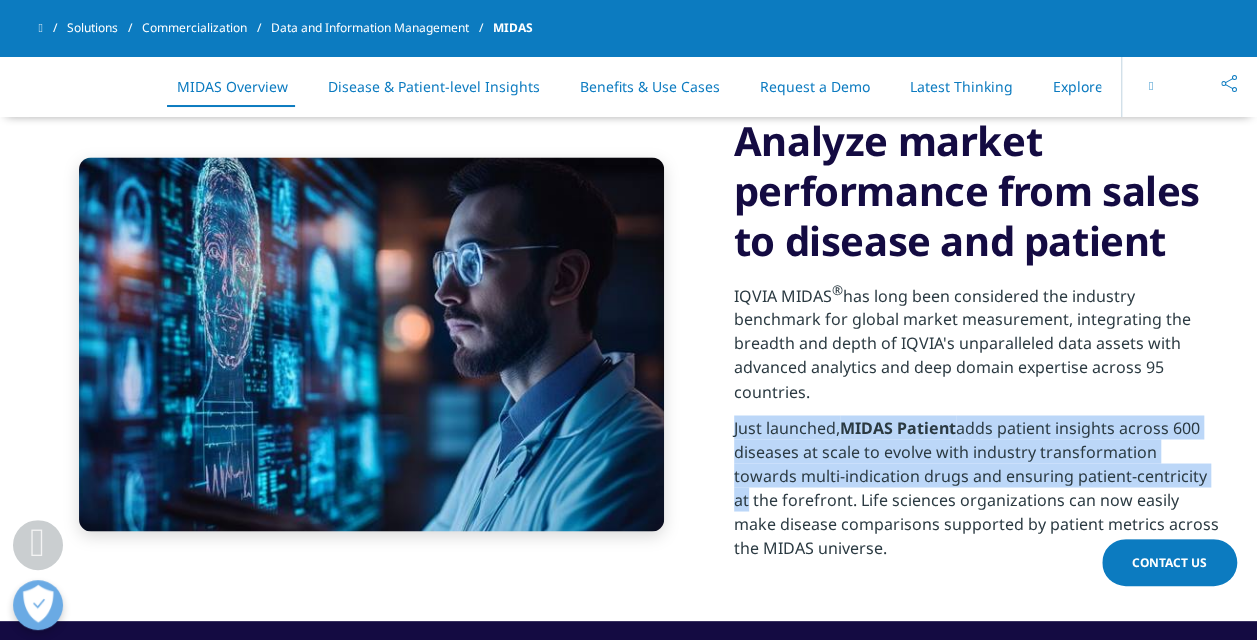 drag, startPoint x: 731, startPoint y: 422, endPoint x: 1144, endPoint y: 468, distance: 415.55383 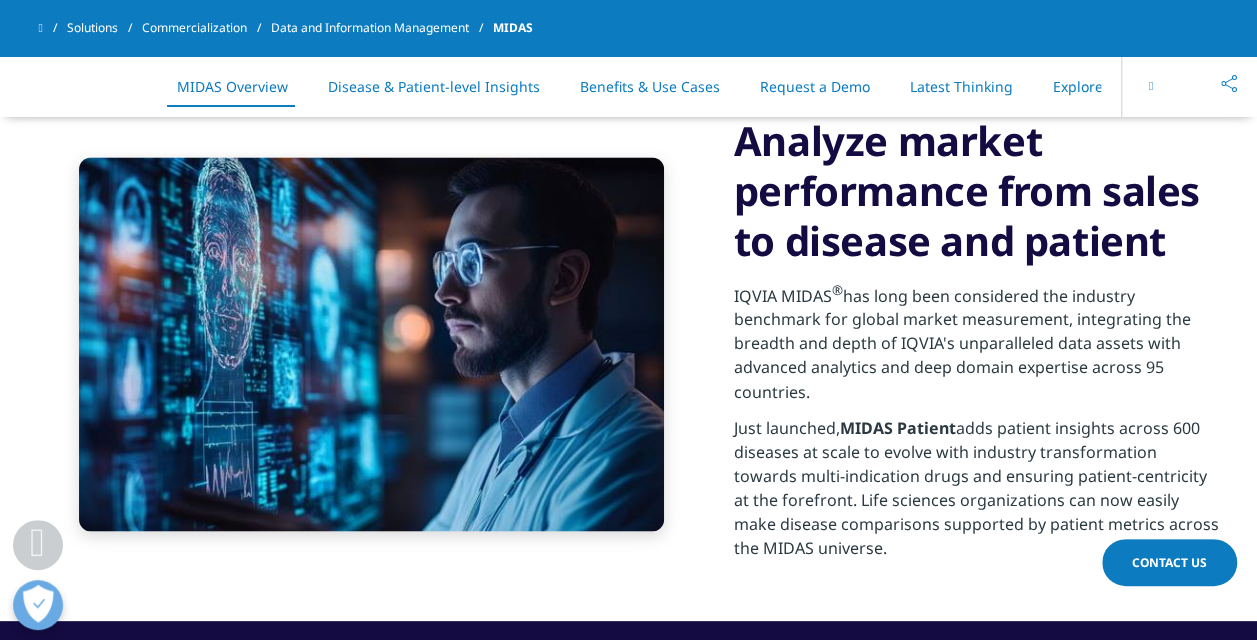 drag, startPoint x: 1144, startPoint y: 468, endPoint x: 930, endPoint y: 528, distance: 222.2521 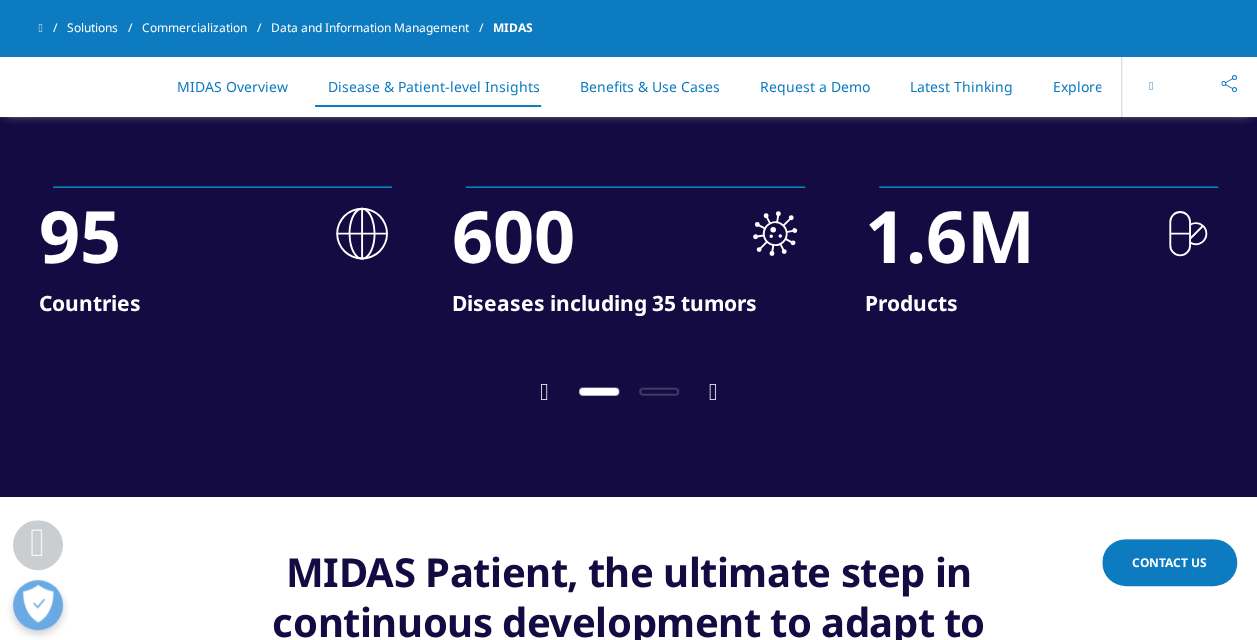 scroll, scrollTop: 2400, scrollLeft: 0, axis: vertical 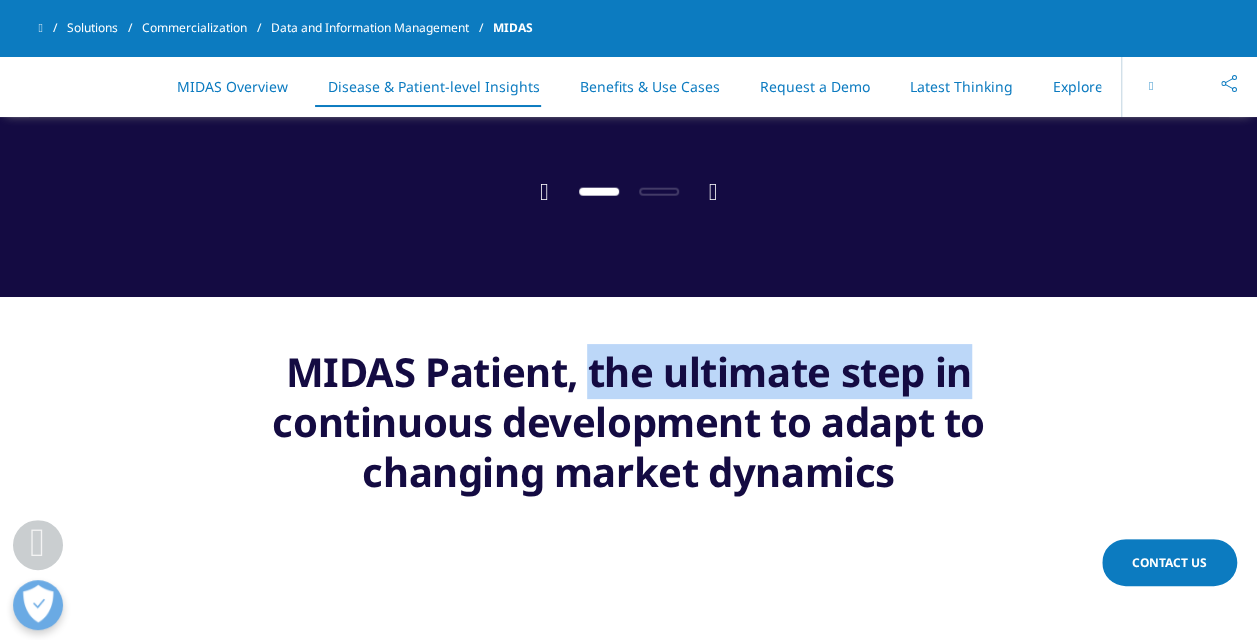 drag, startPoint x: 590, startPoint y: 372, endPoint x: 1016, endPoint y: 370, distance: 426.0047 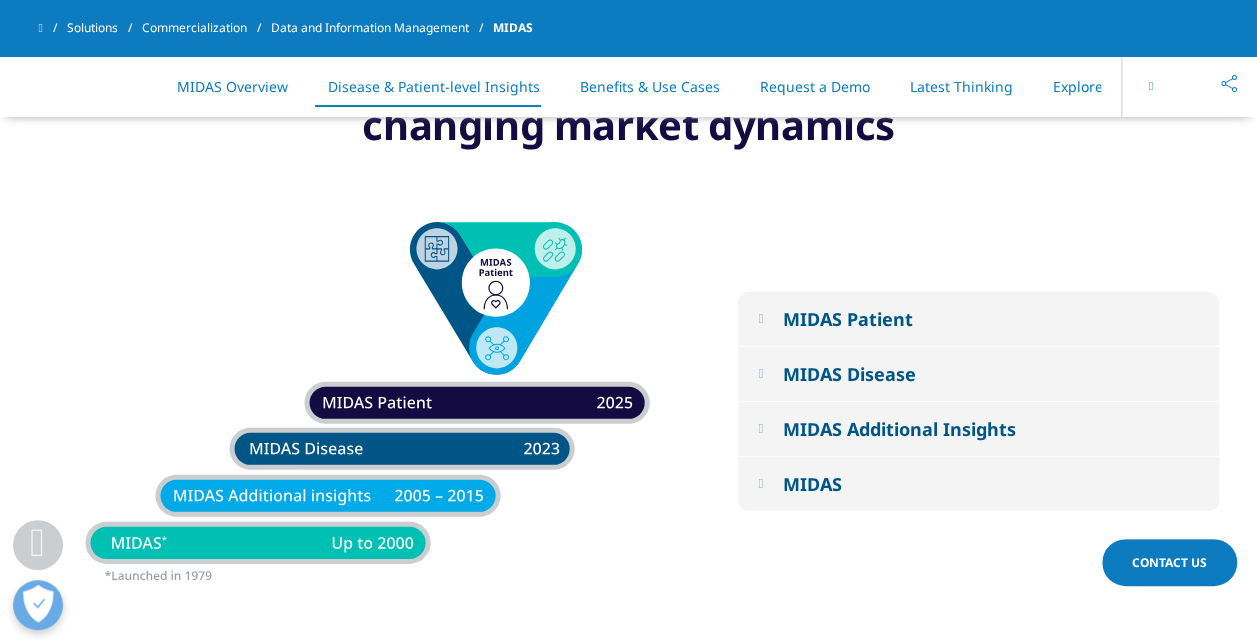scroll, scrollTop: 2800, scrollLeft: 0, axis: vertical 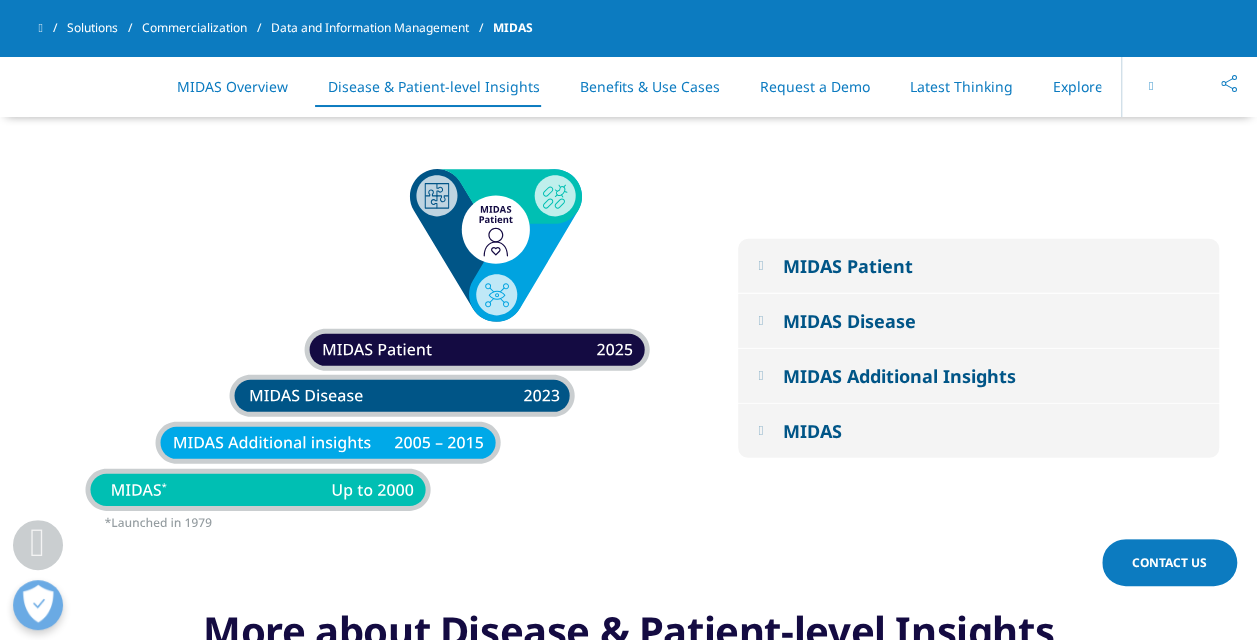 click on "MIDAS Patient" at bounding box center [978, 266] 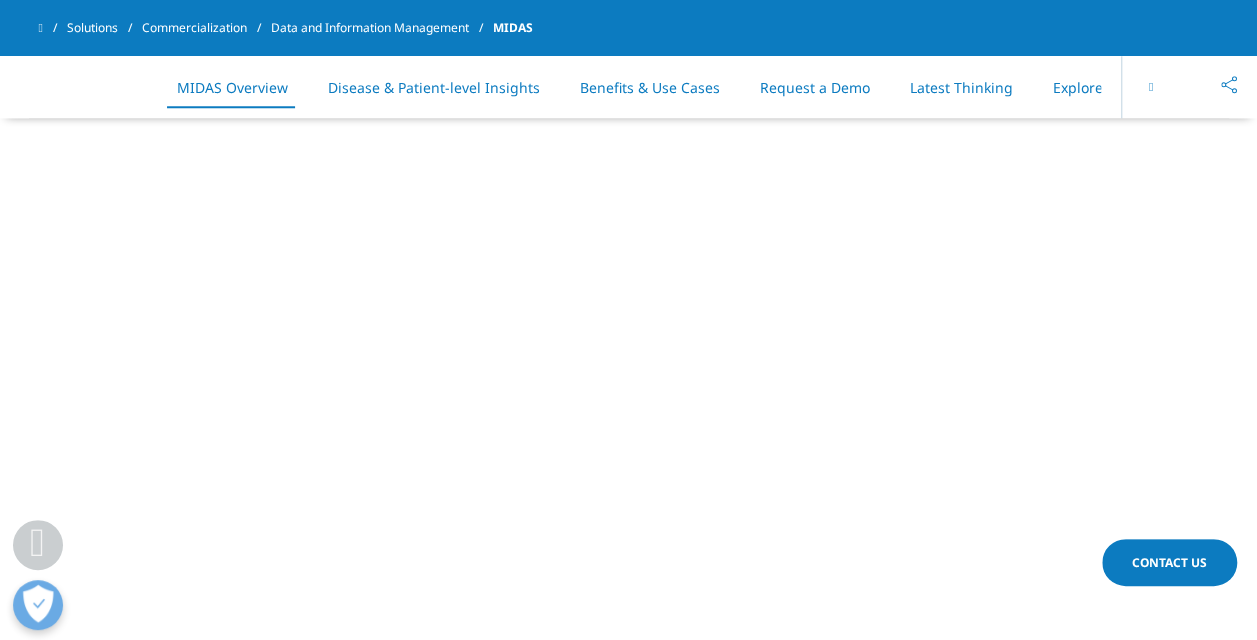 scroll, scrollTop: 800, scrollLeft: 0, axis: vertical 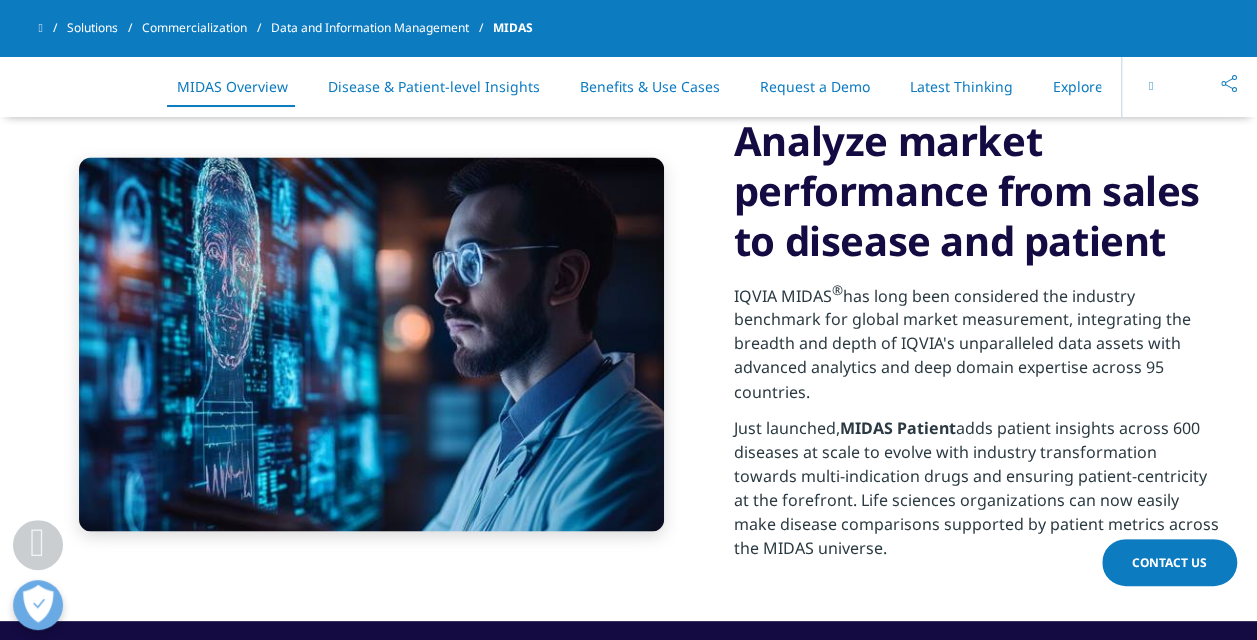 drag, startPoint x: 846, startPoint y: 297, endPoint x: 874, endPoint y: 386, distance: 93.30059 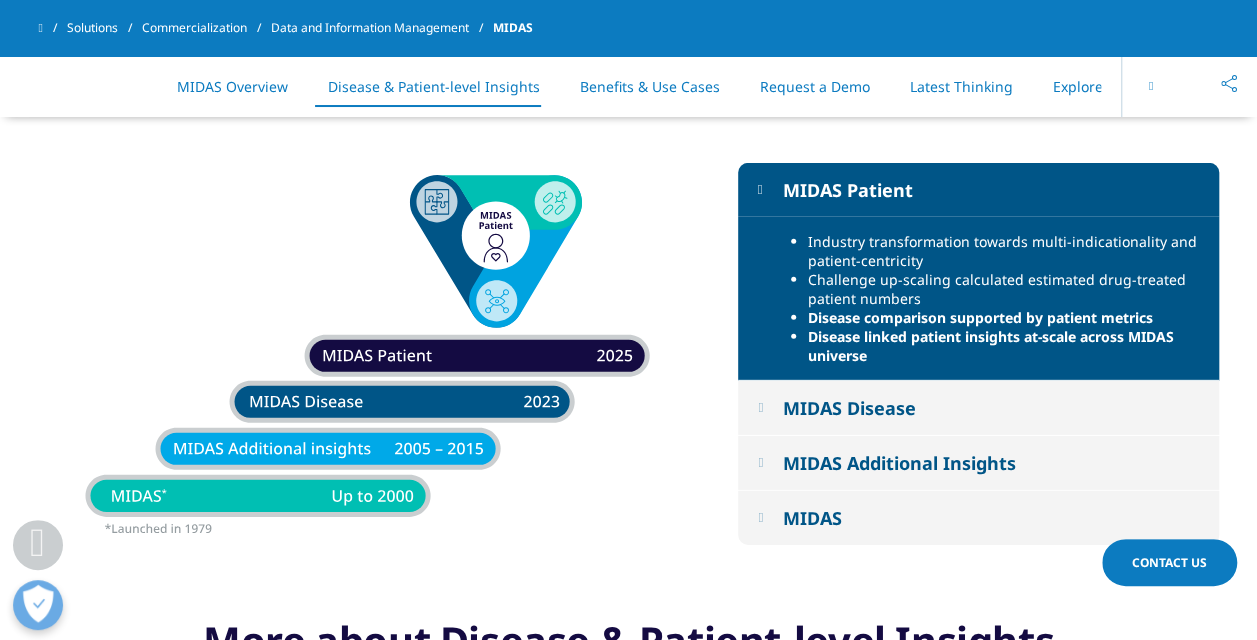 scroll, scrollTop: 2800, scrollLeft: 0, axis: vertical 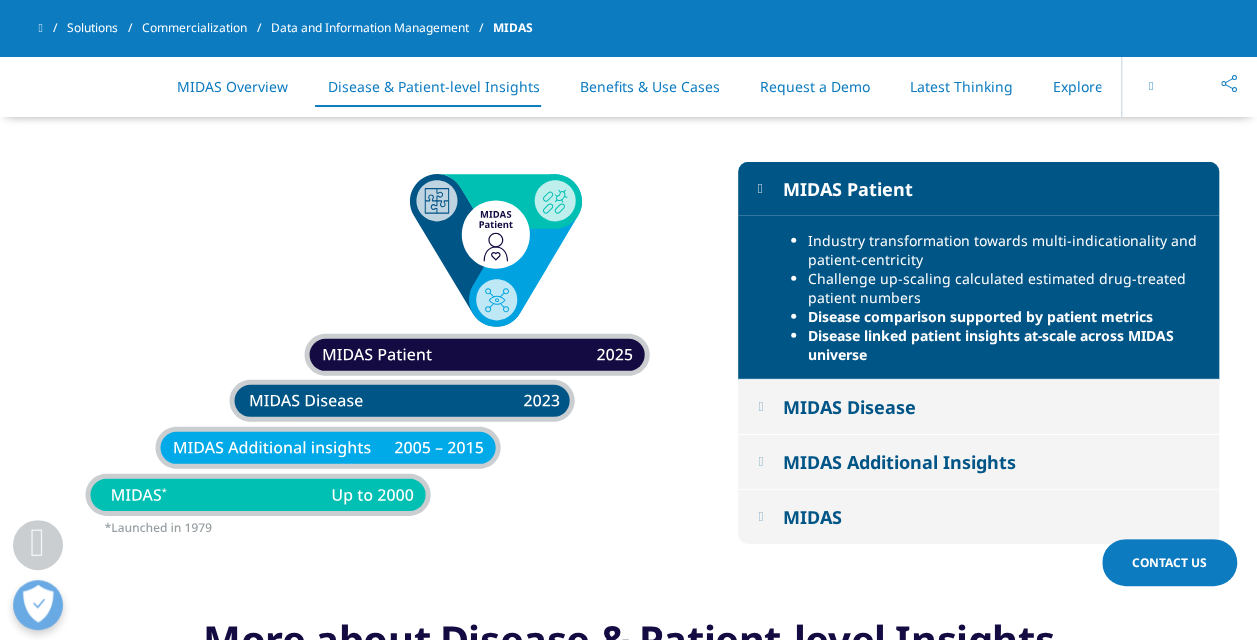 click on "MIDAS Disease" at bounding box center [848, 407] 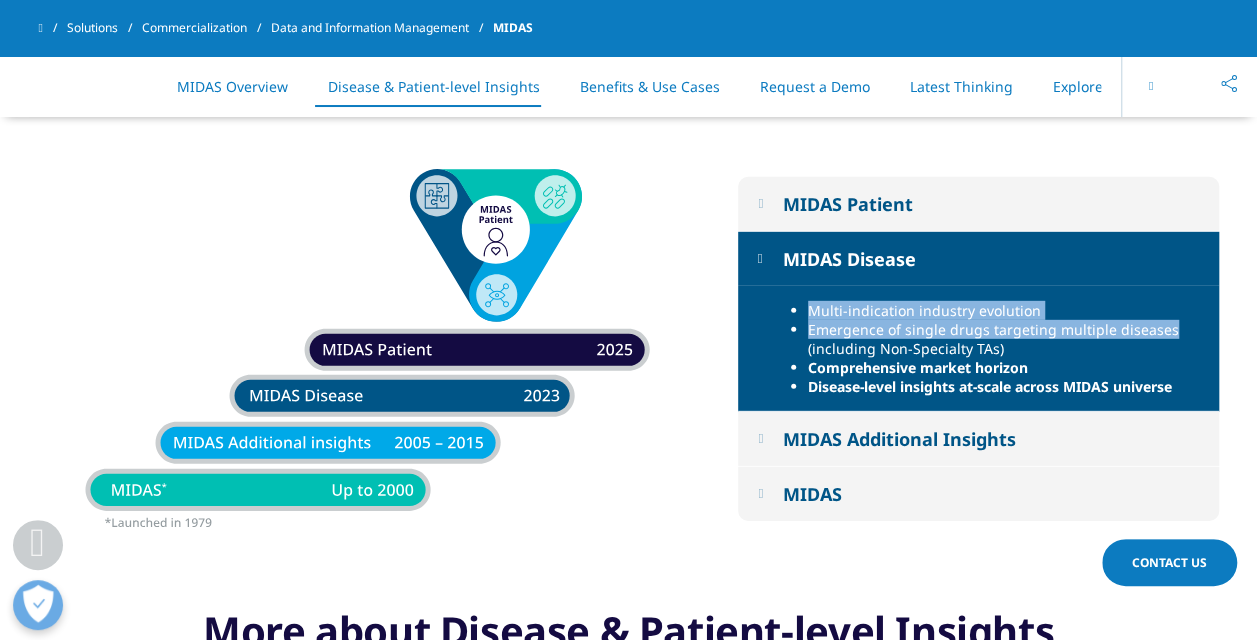drag, startPoint x: 806, startPoint y: 308, endPoint x: 1162, endPoint y: 338, distance: 357.2618 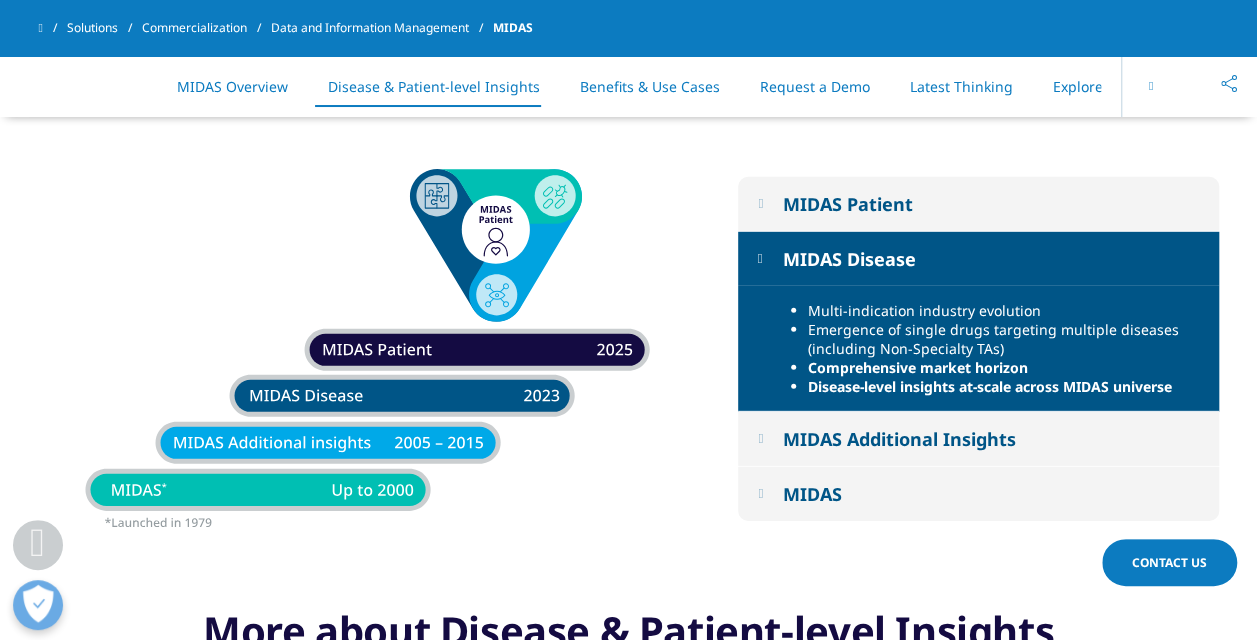 click on "Emergence of single drugs targeting multiple diseases (including Non-Specialty TAs)" at bounding box center (1006, 339) 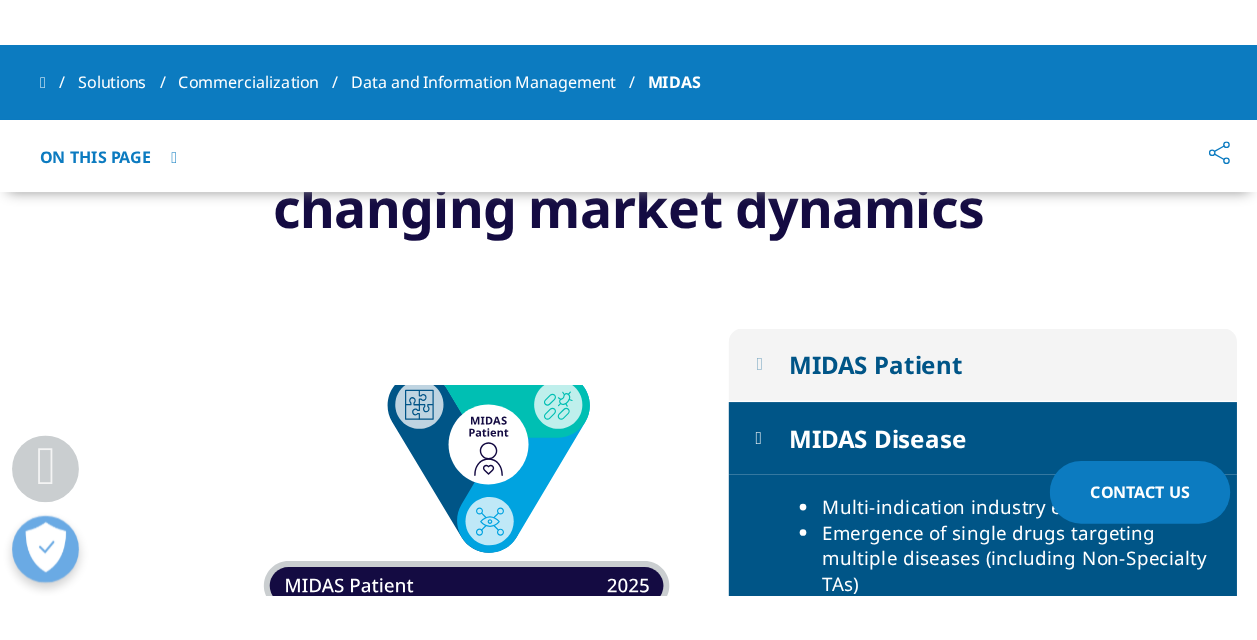 scroll, scrollTop: 2800, scrollLeft: 0, axis: vertical 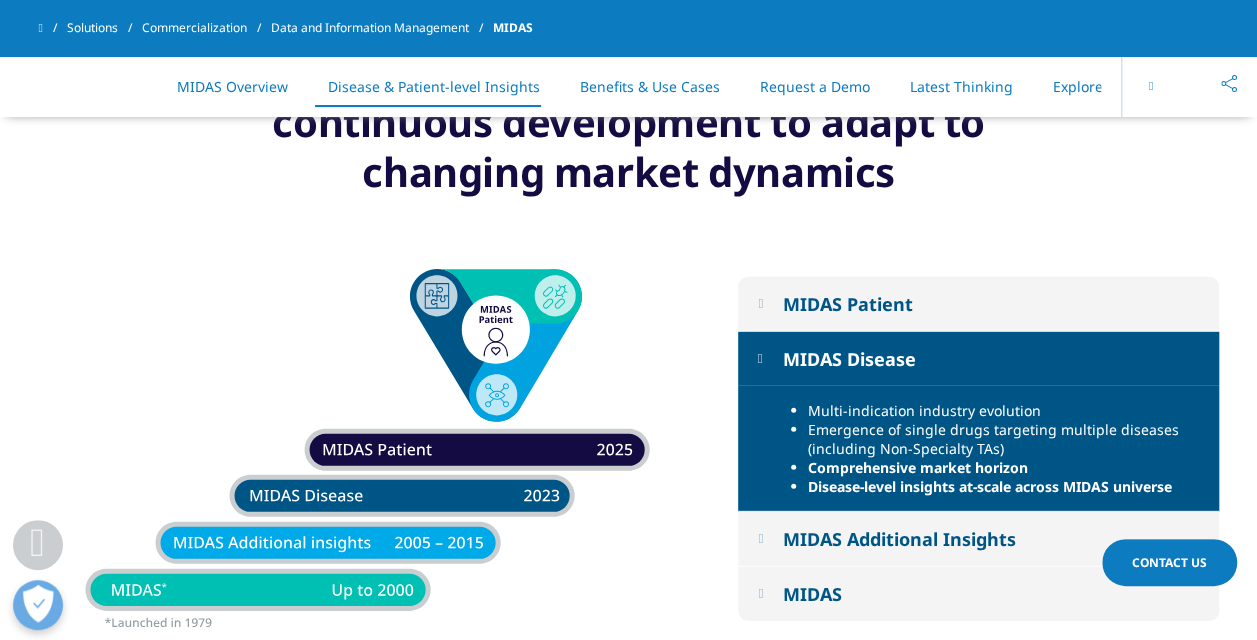 click on "MIDAS" at bounding box center (978, 594) 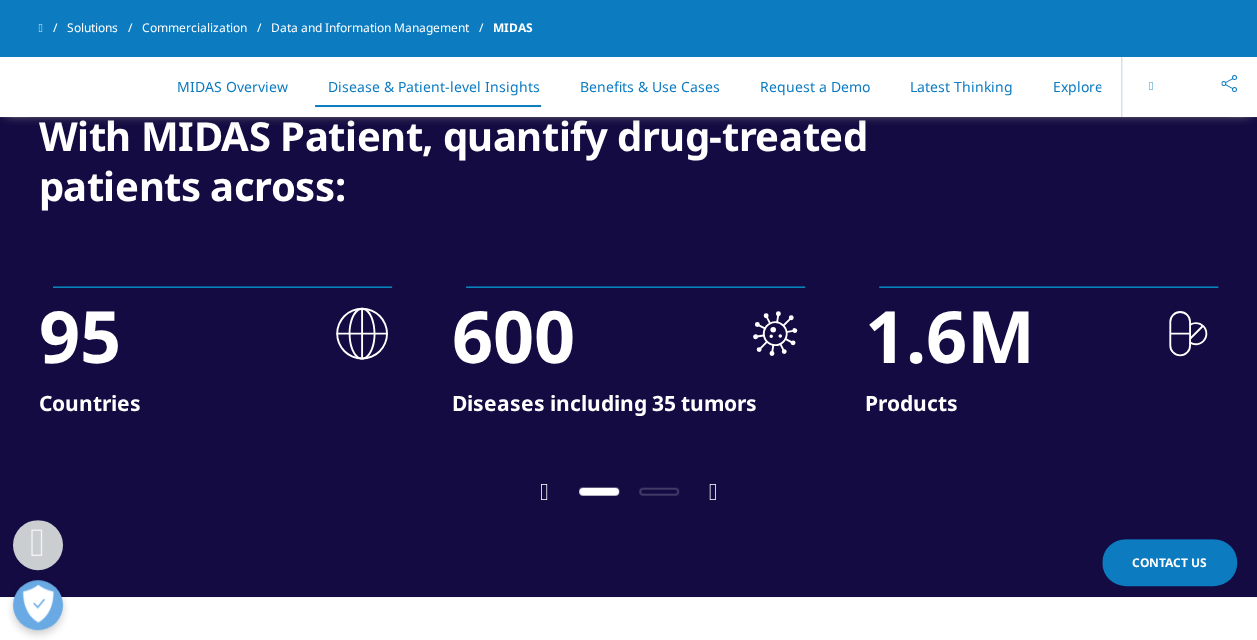scroll, scrollTop: 1600, scrollLeft: 0, axis: vertical 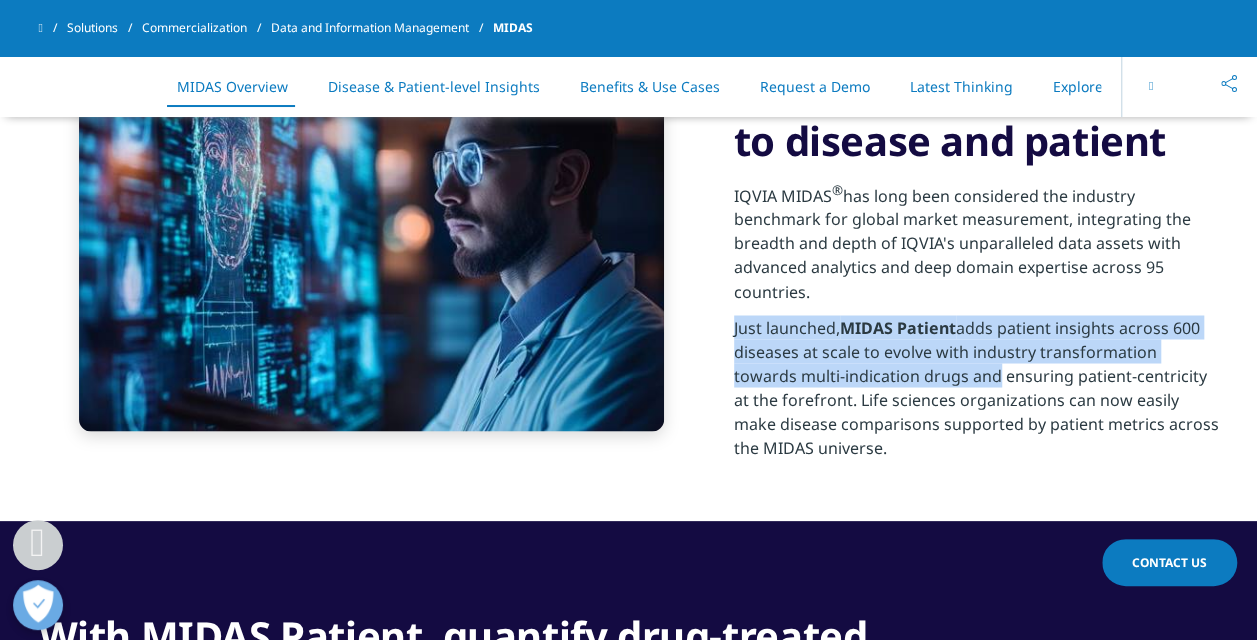 drag, startPoint x: 732, startPoint y: 326, endPoint x: 918, endPoint y: 386, distance: 195.43797 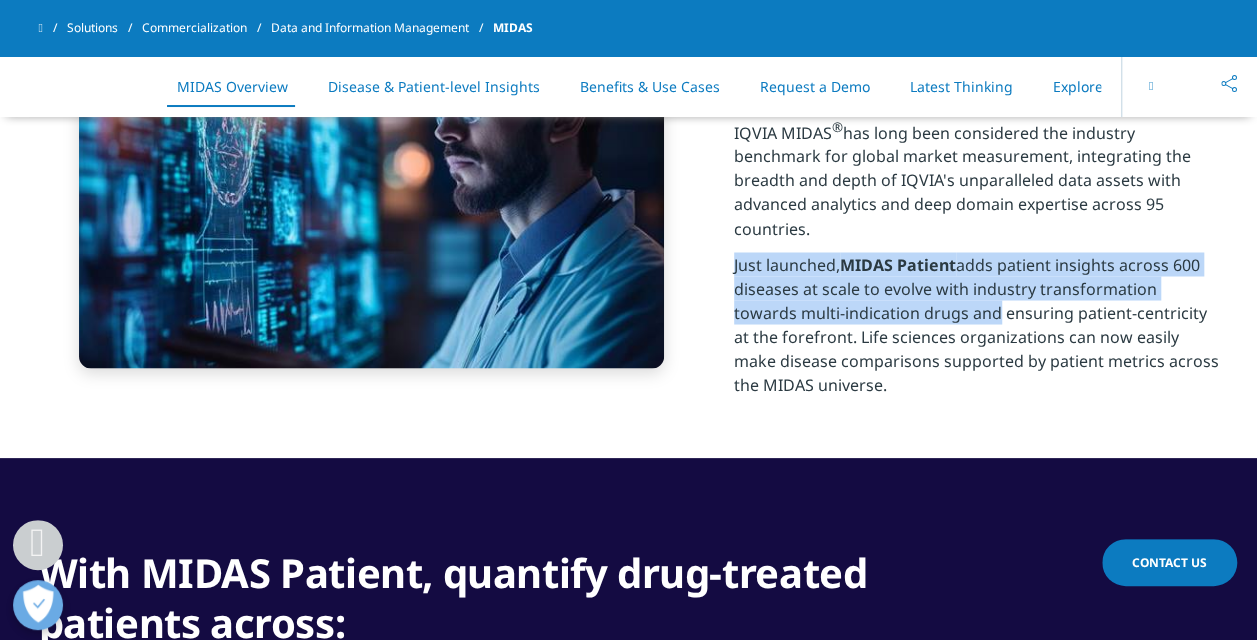 scroll, scrollTop: 1700, scrollLeft: 0, axis: vertical 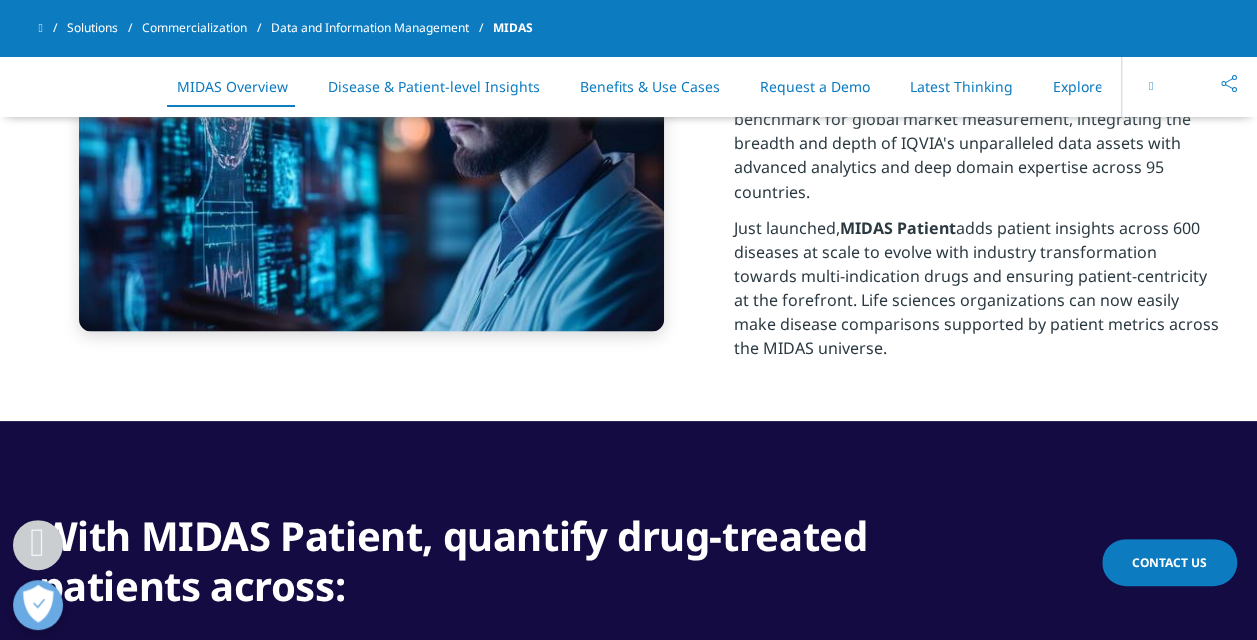 click on "Just launched,  MIDAS Patient  adds patient insights across 600 diseases at scale to evolve with industry transformation towards multi-indication drugs and ensuring patient-centricity at the forefront. Life sciences organizations can now easily make disease comparisons supported by patient metrics across the MIDAS universe." at bounding box center (976, 293) 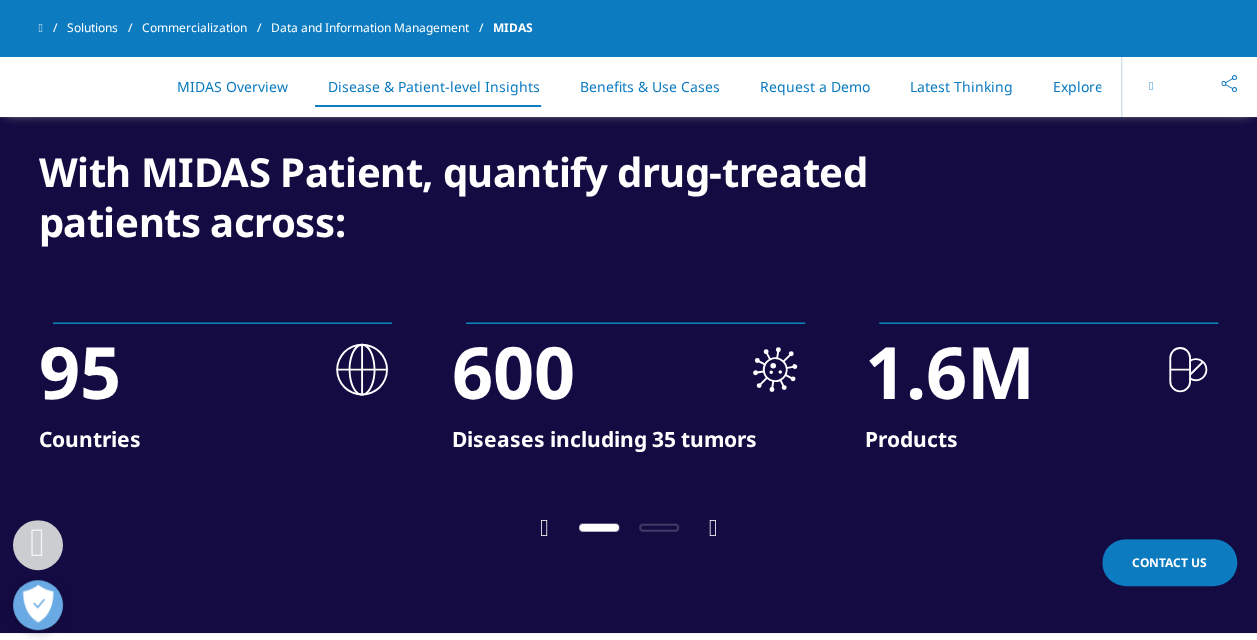 scroll, scrollTop: 2100, scrollLeft: 0, axis: vertical 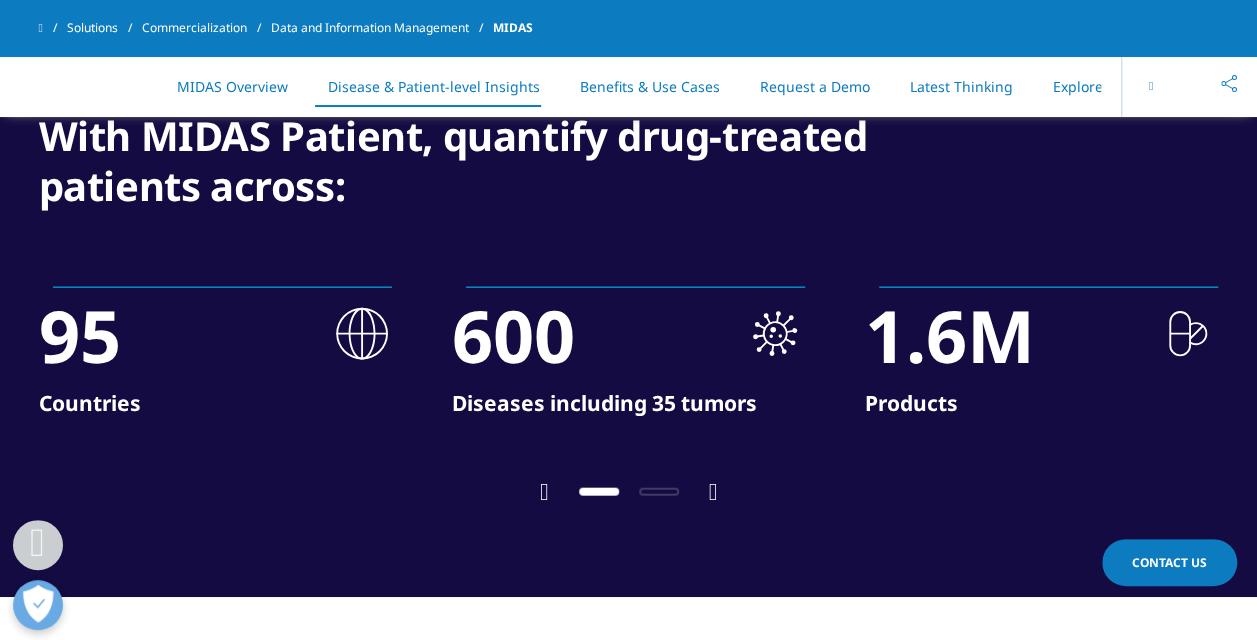 click at bounding box center (629, 470) 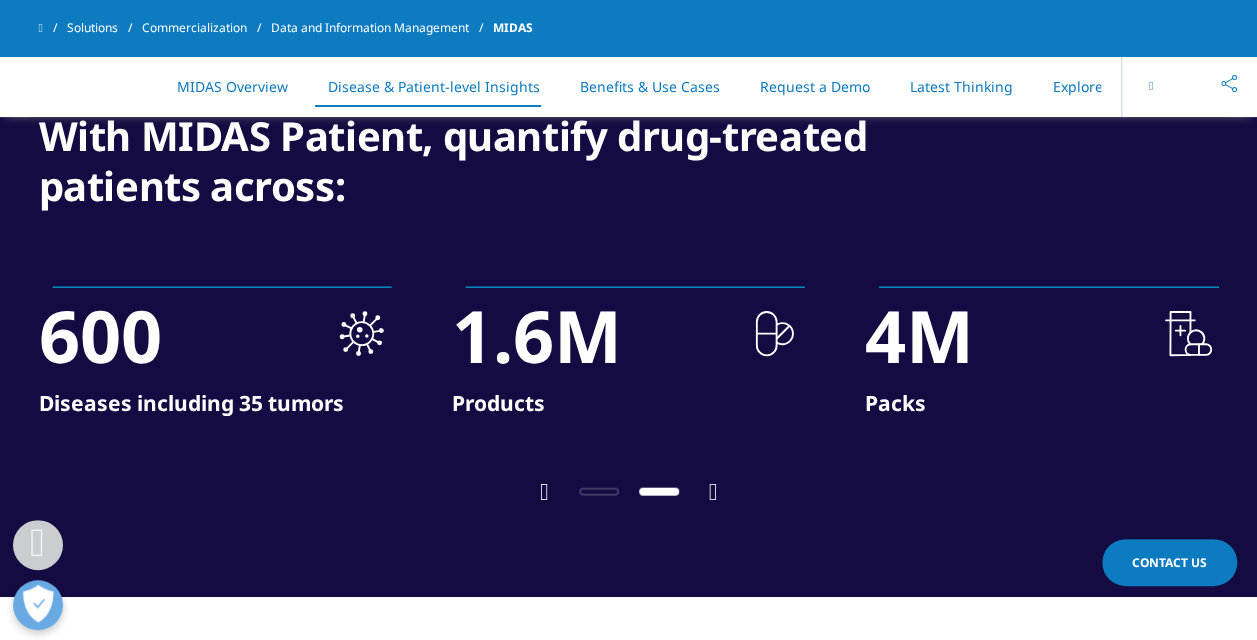 click at bounding box center (713, 492) 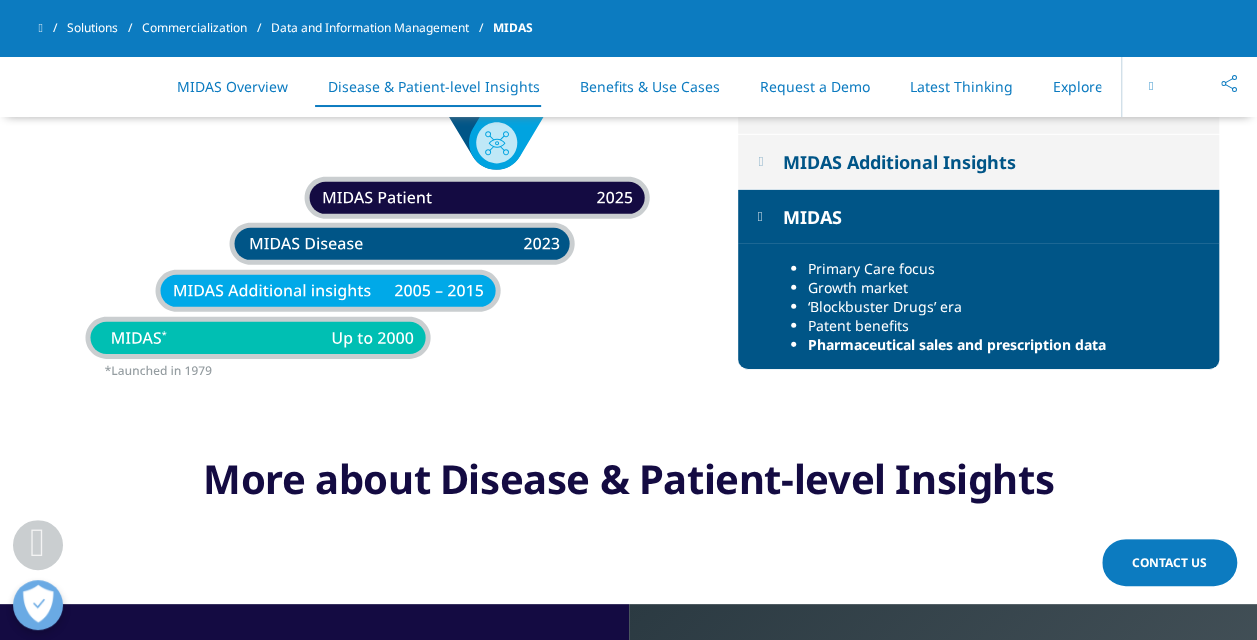 scroll, scrollTop: 3100, scrollLeft: 0, axis: vertical 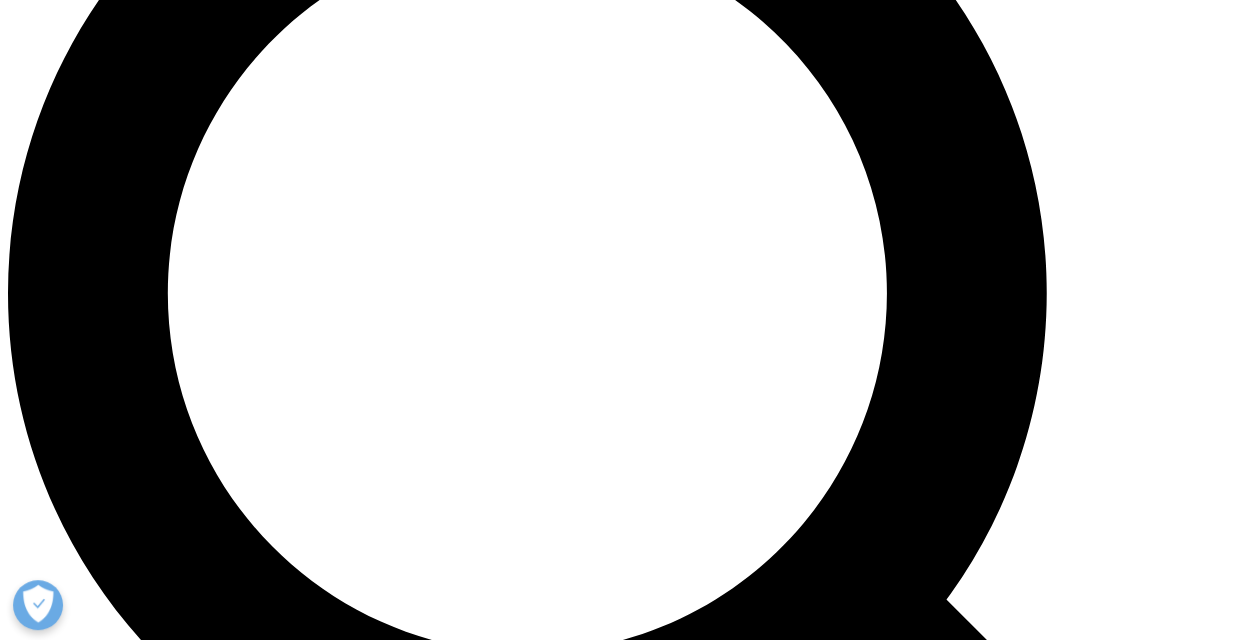 drag, startPoint x: 108, startPoint y: 438, endPoint x: 456, endPoint y: 490, distance: 351.86362 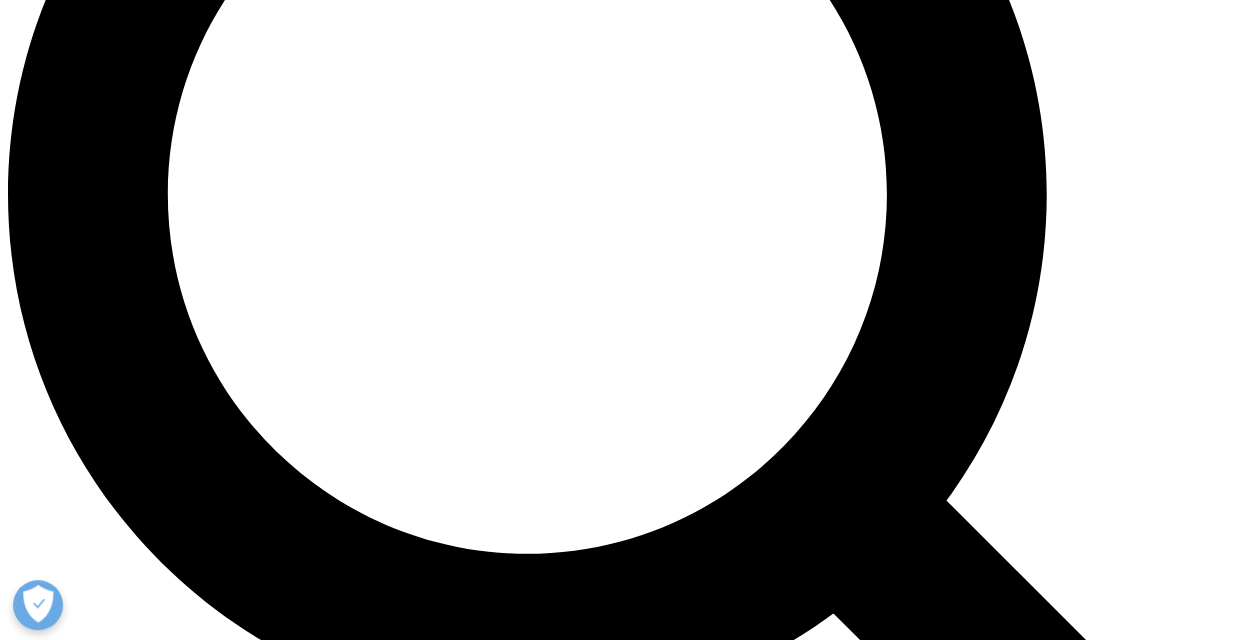 scroll, scrollTop: 1600, scrollLeft: 0, axis: vertical 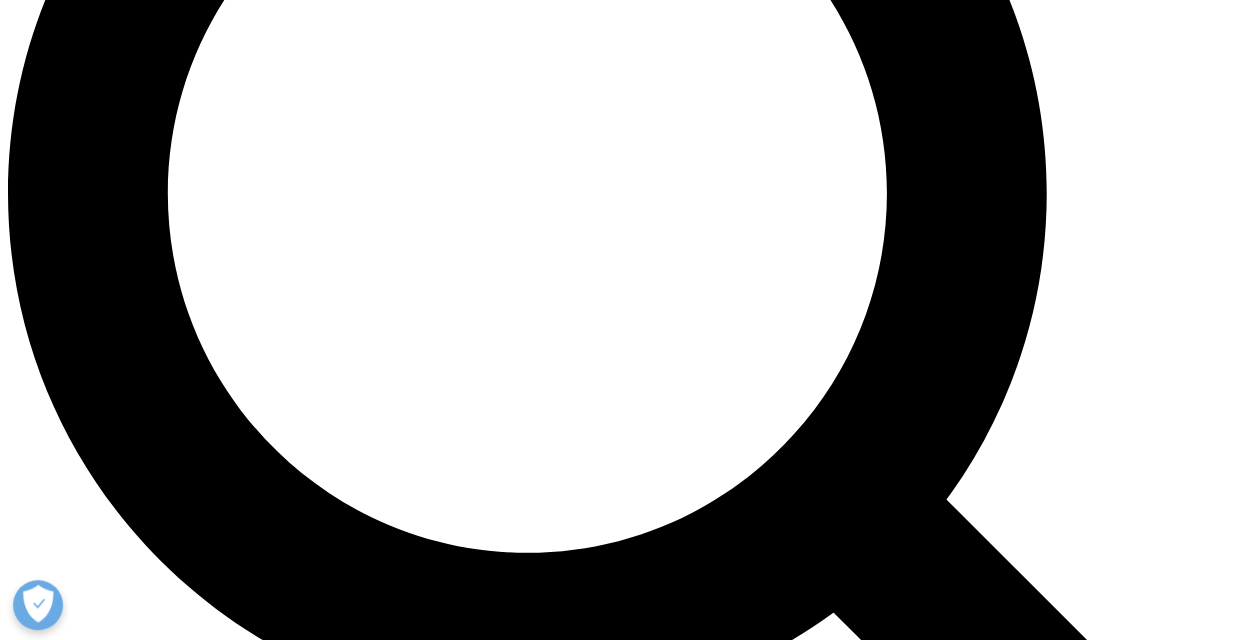 click on "Accurate sales forecasts are crucial for identifying opportunities and setting targets. IQVIA Market Prognosis helps you understand market dynamics, assess key events' impact, and validate forecasts, ensuring you set the right goals and allocate resources effectively." at bounding box center [628, 34381] 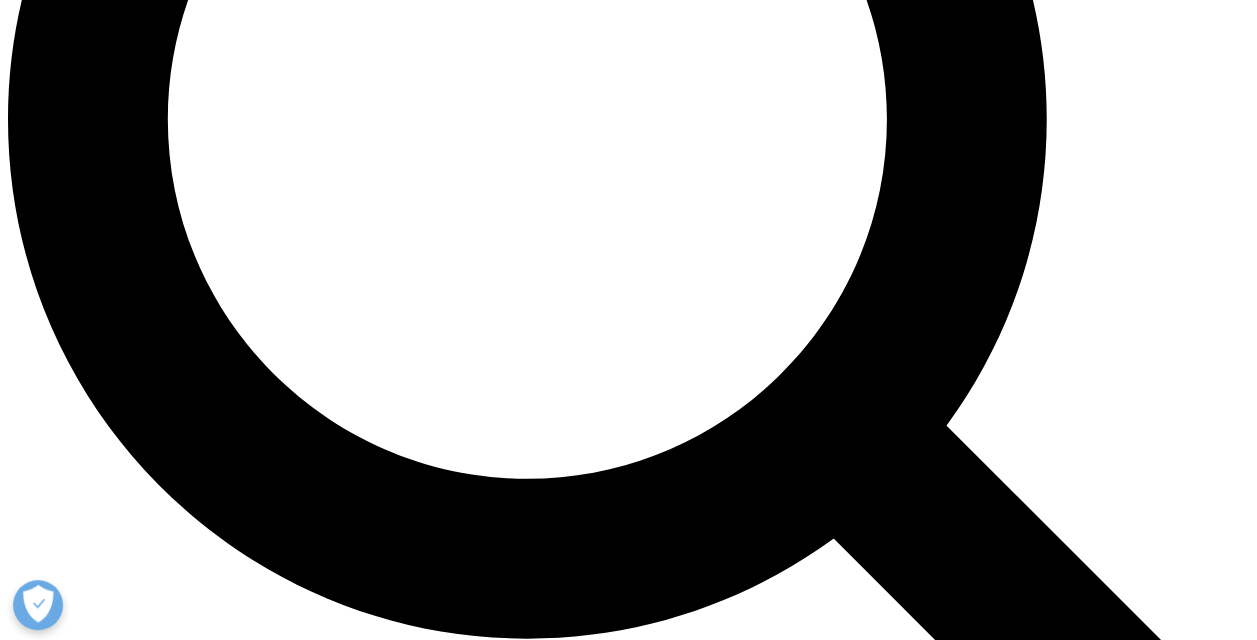 scroll, scrollTop: 1900, scrollLeft: 0, axis: vertical 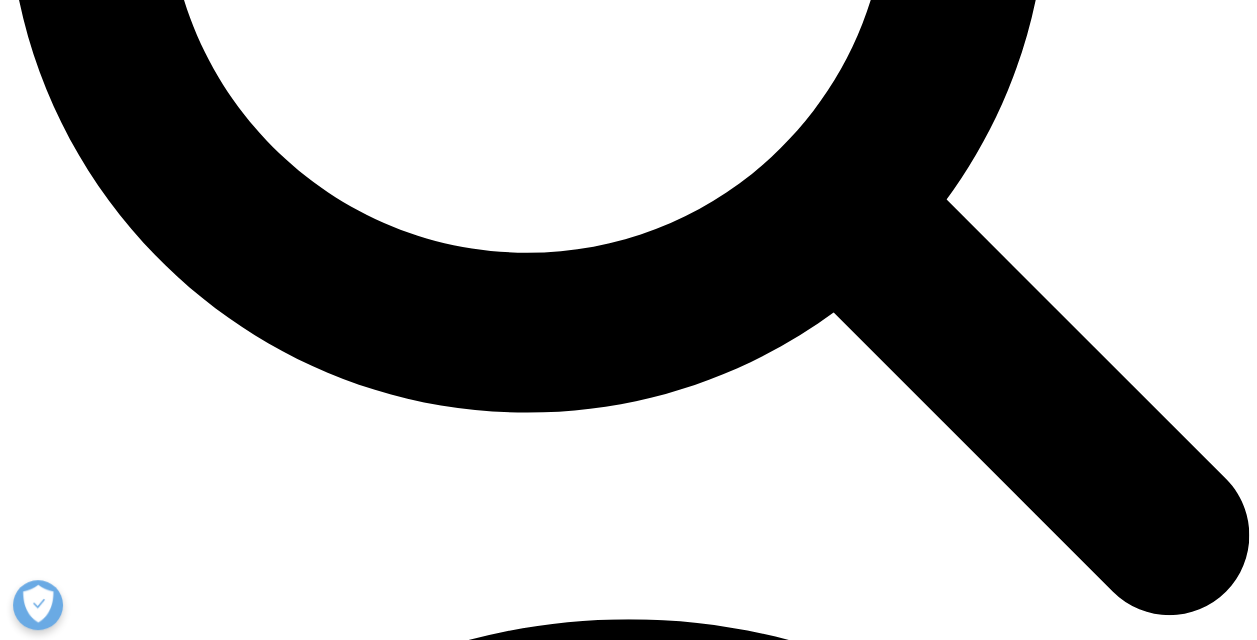 click on "Extensive Data Coverage" at bounding box center (91, 34715) 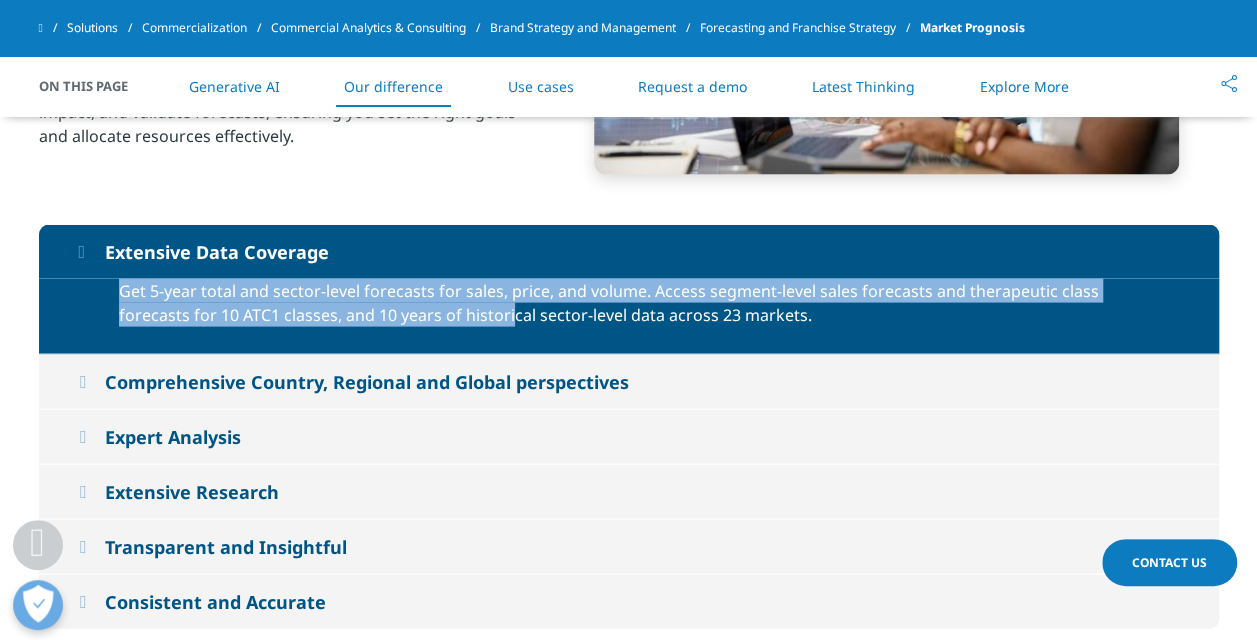 click on "Get 5-year total and sector-level forecasts for sales, price, and volume. Access segment-level sales forecasts and therapeutic class forecasts for 10 ATC1 classes, and 10 years of historical sector-level data across 23 markets." at bounding box center [629, 317] 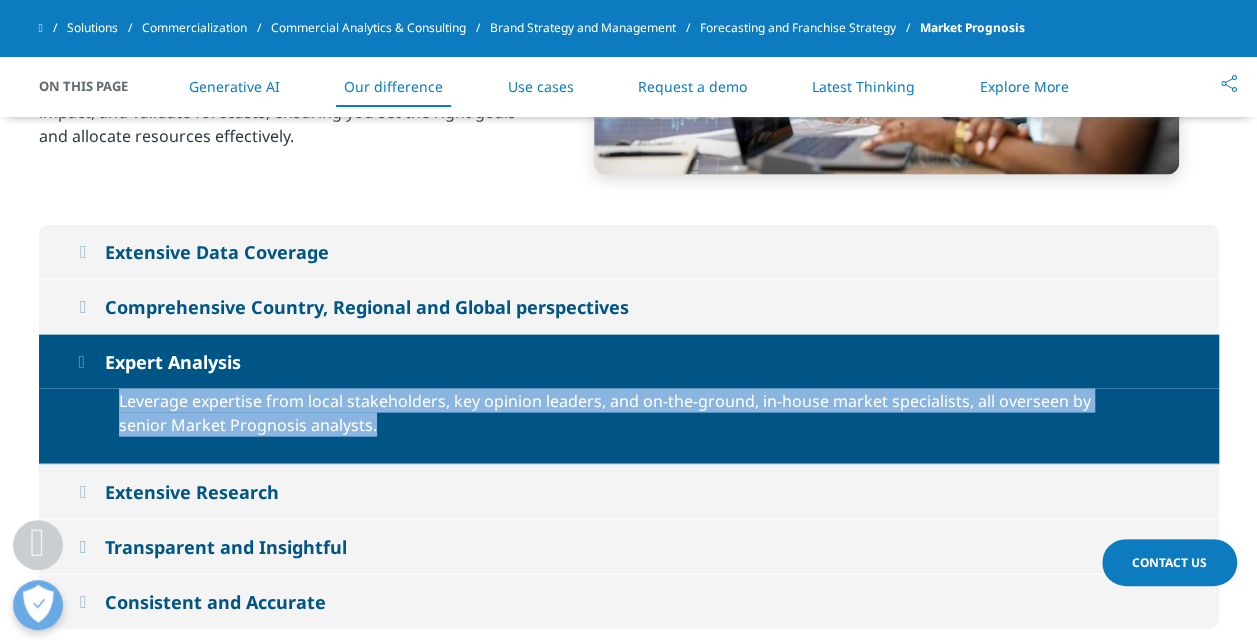 drag, startPoint x: 116, startPoint y: 397, endPoint x: 651, endPoint y: 412, distance: 535.21027 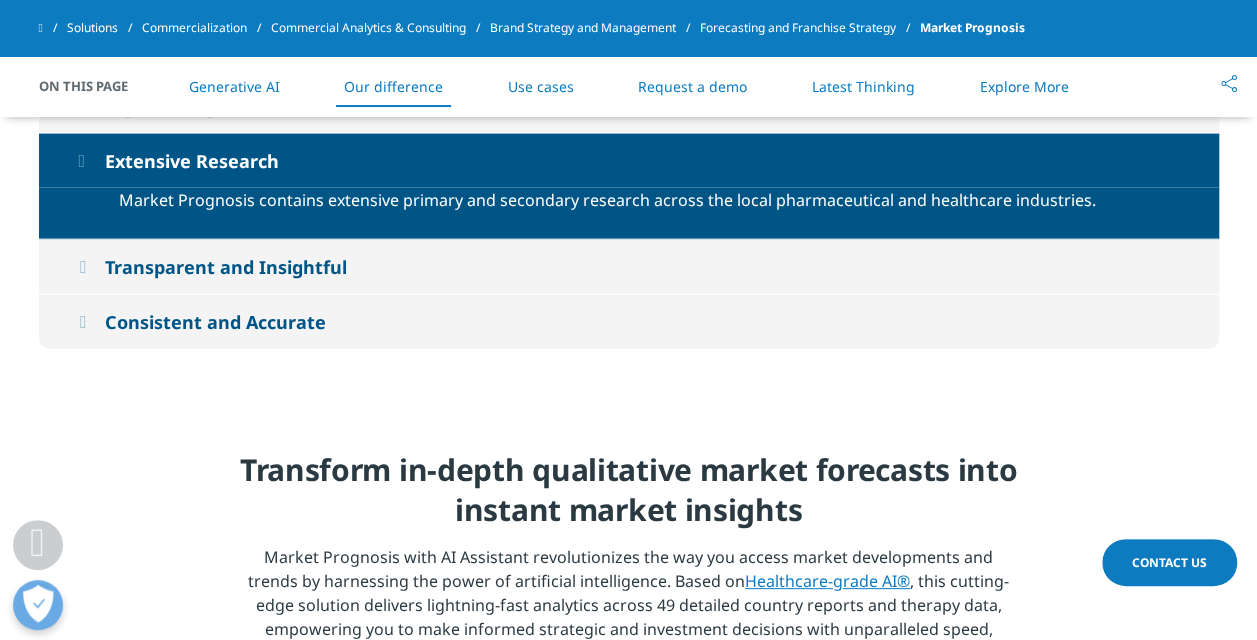 scroll, scrollTop: 2200, scrollLeft: 0, axis: vertical 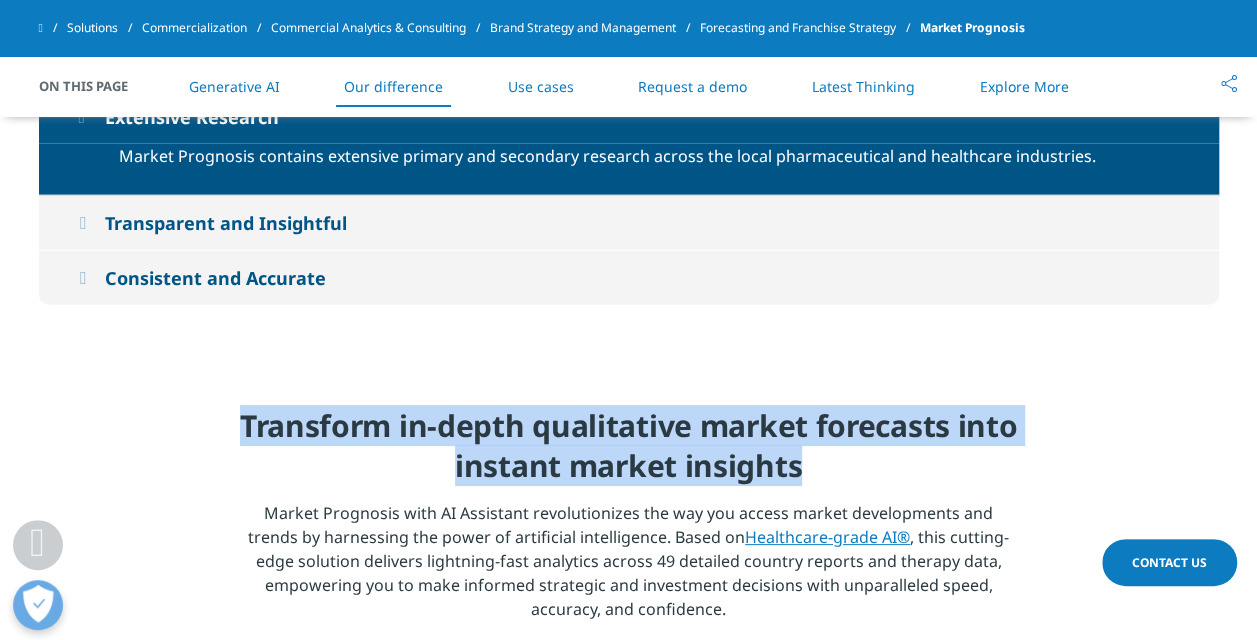 drag, startPoint x: 223, startPoint y: 424, endPoint x: 821, endPoint y: 482, distance: 600.80615 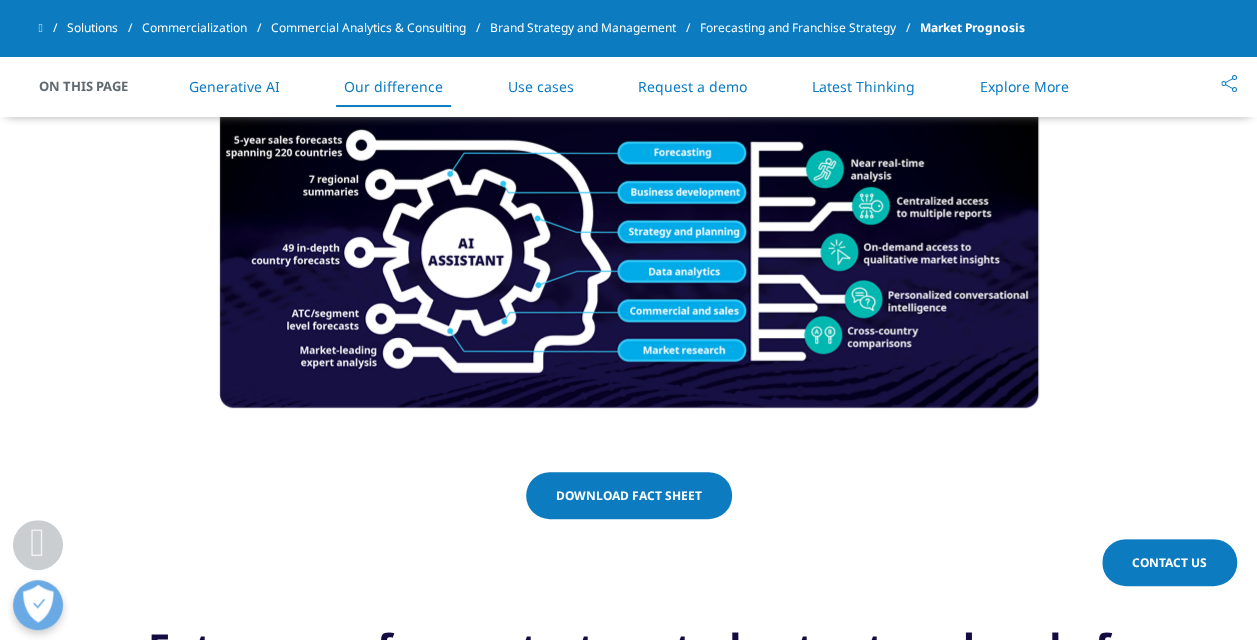 scroll, scrollTop: 2300, scrollLeft: 0, axis: vertical 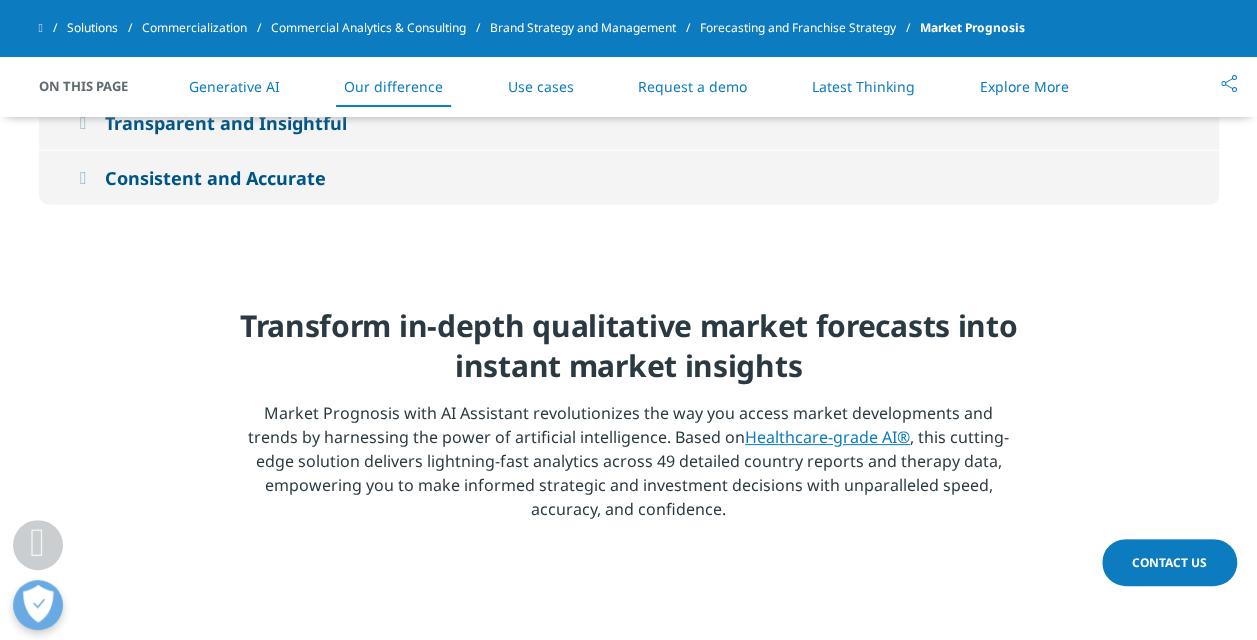 click on "Transform in-depth qualitative market forecasts into instant market insights
Market Prognosis with AI Assistant revolutionizes the way you access market developments and trends by harnessing the power of artificial intelligence. Based on  Healthcare-grade AI® , this cutting-edge solution delivers lightning-fast analytics across 49 detailed country reports and therapy data, empowering you to make informed strategic and investment decisions with unparalleled speed, accuracy, and confidence." at bounding box center [628, 419] 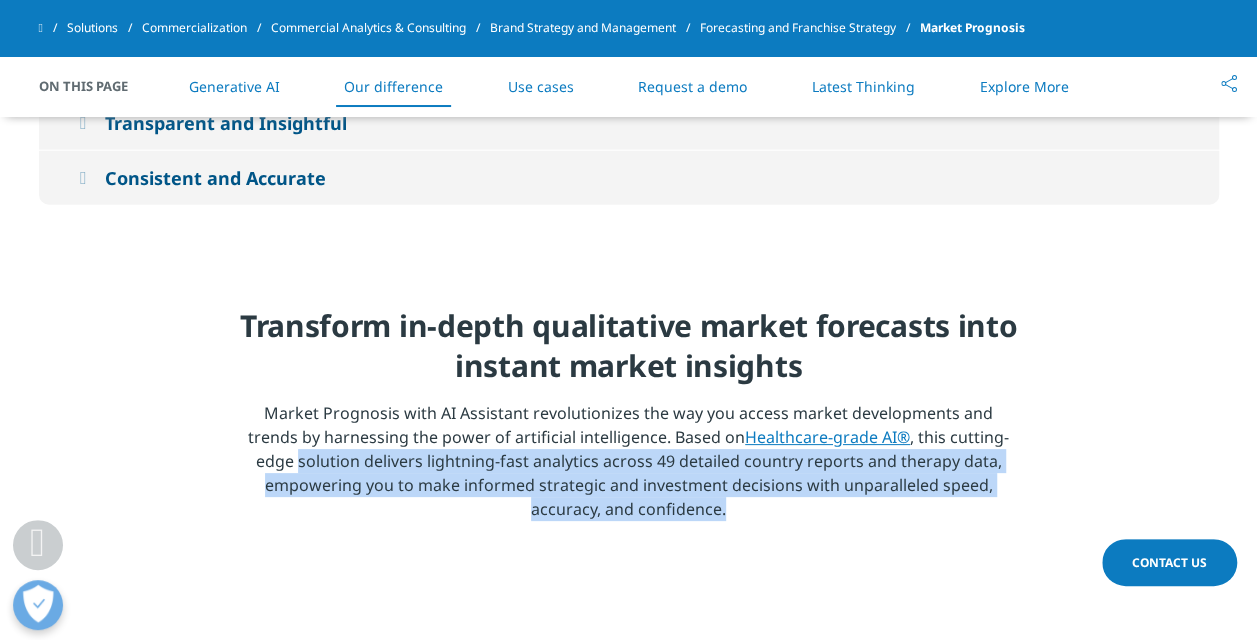 drag, startPoint x: 276, startPoint y: 466, endPoint x: 742, endPoint y: 498, distance: 467.0974 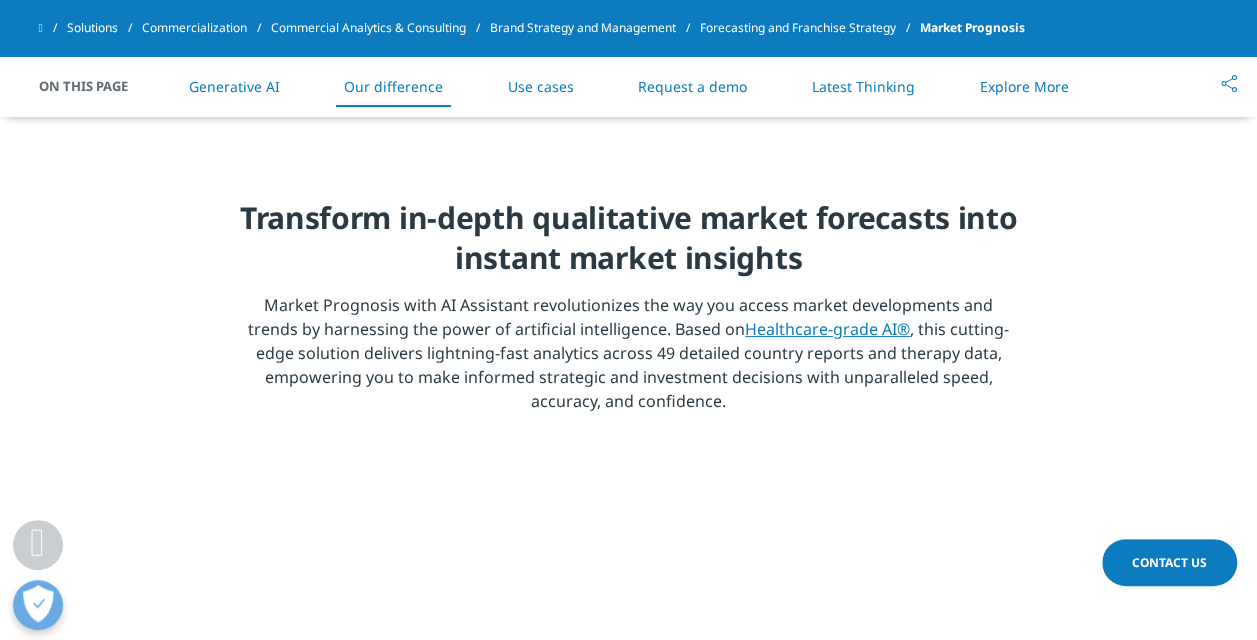 scroll, scrollTop: 2600, scrollLeft: 0, axis: vertical 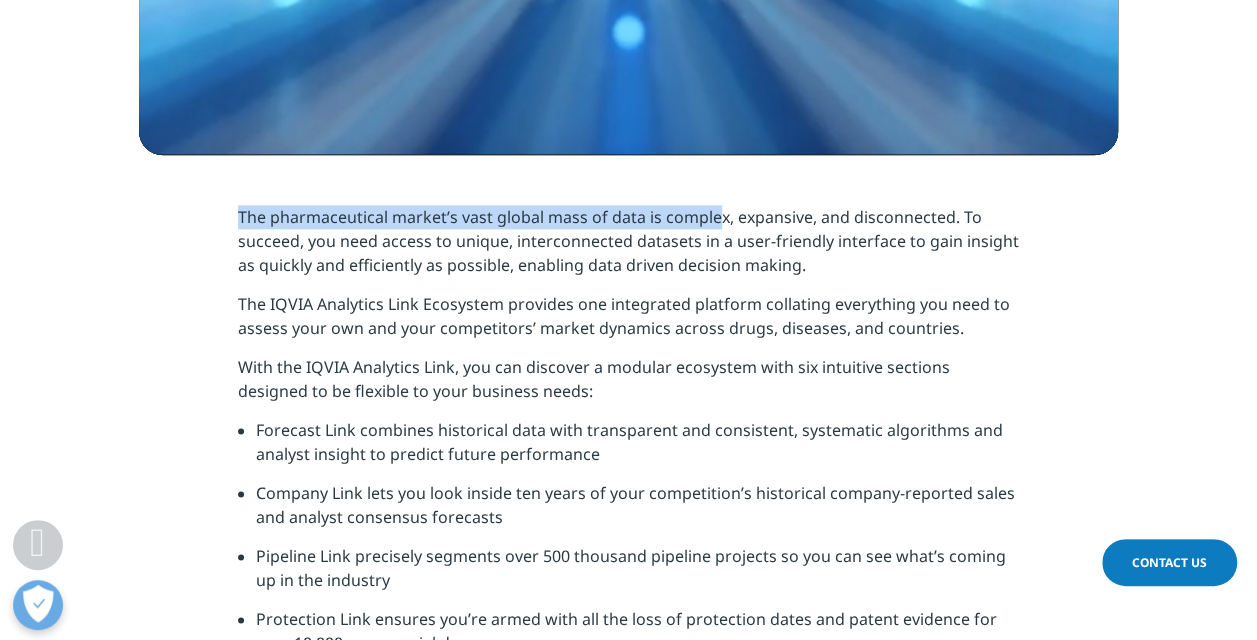 drag, startPoint x: 238, startPoint y: 213, endPoint x: 718, endPoint y: 219, distance: 480.0375 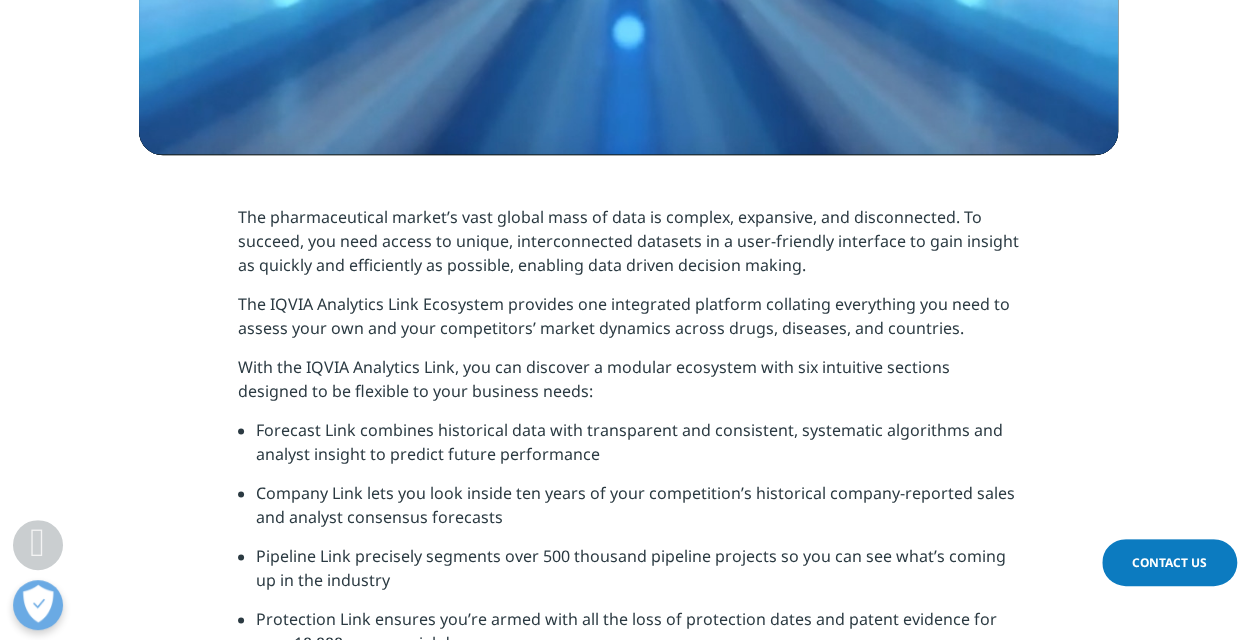 click on "The pharmaceutical market’s vast global mass of data is complex, expansive, and disconnected. To succeed, you need access to unique, interconnected datasets in a user-friendly interface to gain insight as quickly and efficiently as possible, enabling data driven decision making.
The IQVIA Analytics Link Ecosystem provides one integrated platform collating everything you need to assess your own and your competitors’ market dynamics across drugs, diseases, and countries.
With the IQVIA Analytics Link, you can discover a modular ecosystem with six intuitive sections designed to be flexible to your business needs:
Forecast Link combines historical data with transparent and consistent, systematic algorithms and analyst insight to predict future performance
Company Link lets you look inside ten years of your competition’s historical company-reported sales and analyst consensus forecasts" at bounding box center [628, 563] 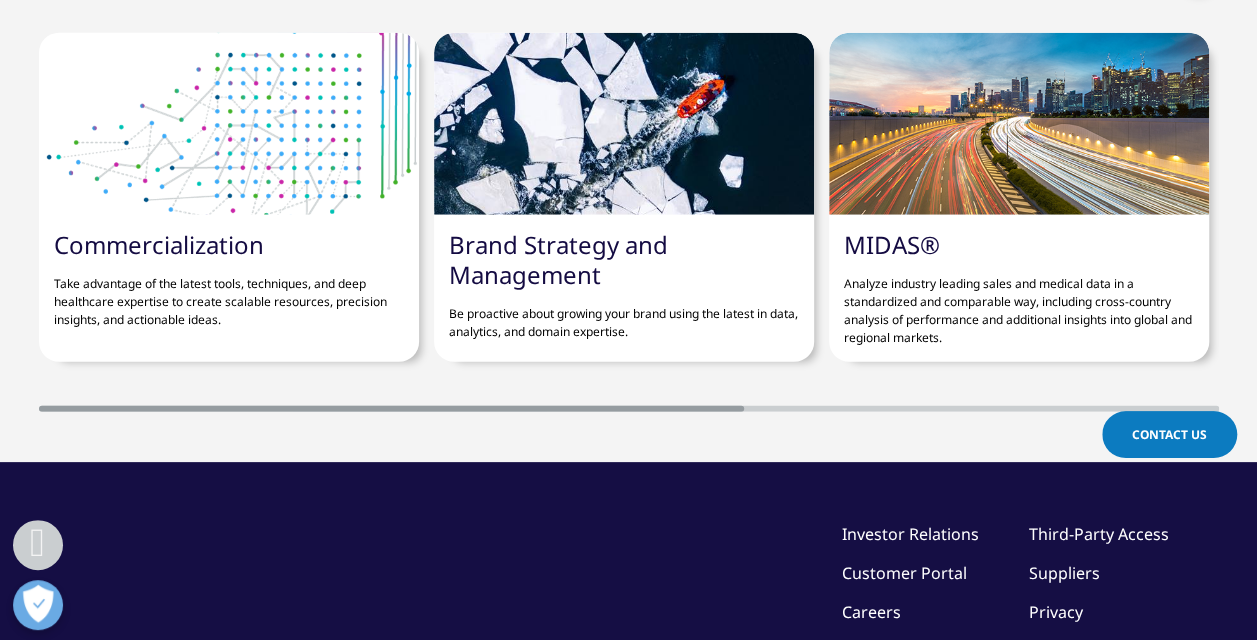 scroll, scrollTop: 997, scrollLeft: 0, axis: vertical 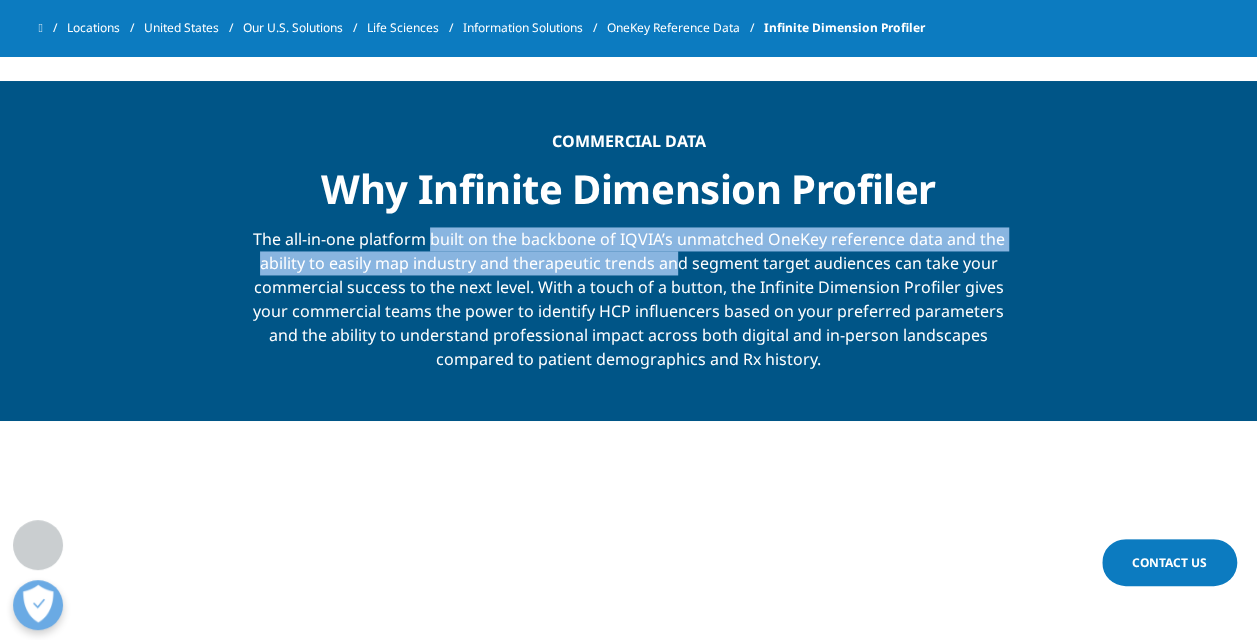 drag, startPoint x: 431, startPoint y: 237, endPoint x: 679, endPoint y: 255, distance: 248.65237 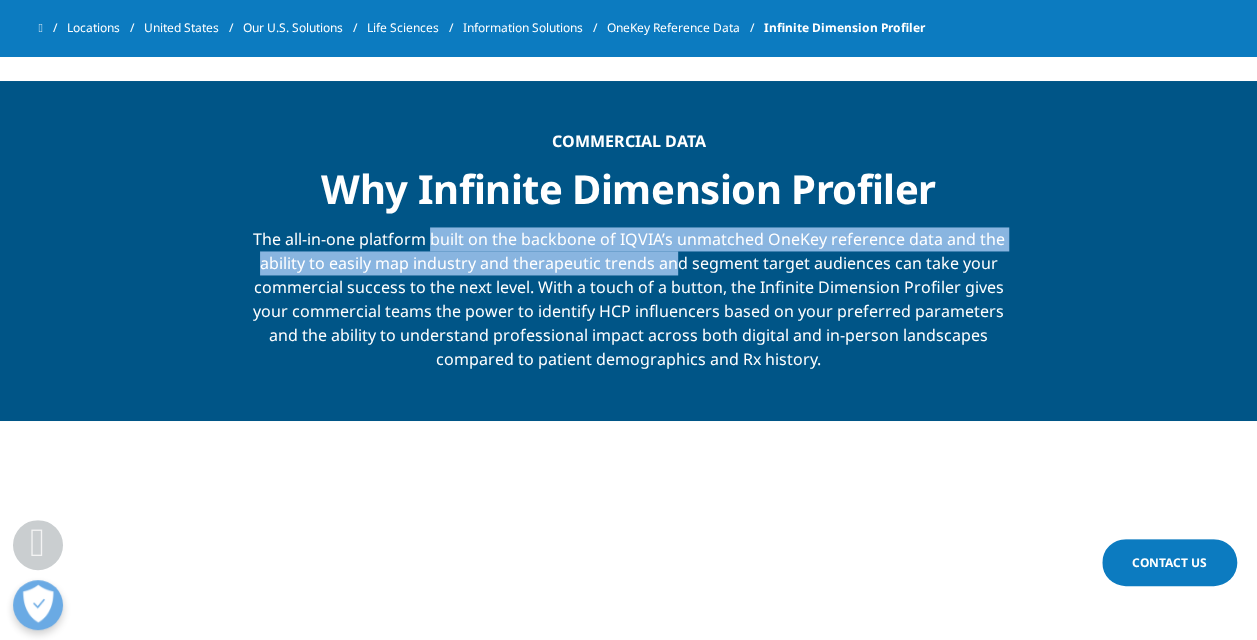 click on "The all-in-one platform built on the backbone of IQVIA’s unmatched OneKey reference data and the ability to easily map industry and therapeutic trends and segment target audiences can take your commercial success to the next level.  With a touch of a button, the Infinite Dimension Profiler gives your commercial teams the power to identify HCP influencers based on your preferred parameters and the ability to understand professional impact across both digital and in-person landscapes compared to patient demographics and Rx history." at bounding box center [629, 292] 